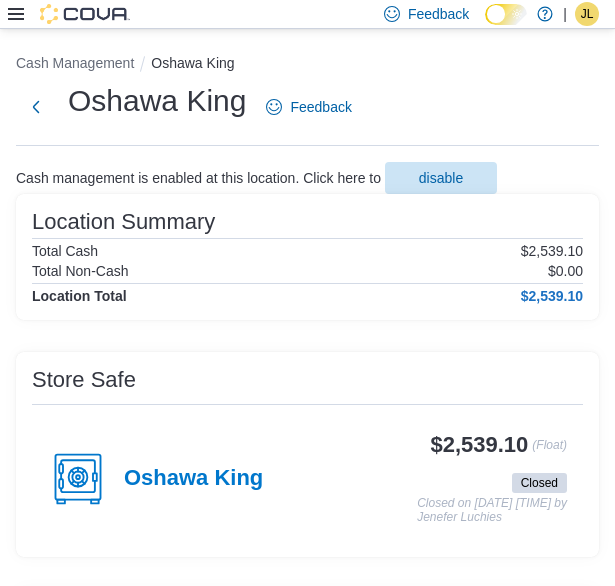 scroll, scrollTop: 130, scrollLeft: 0, axis: vertical 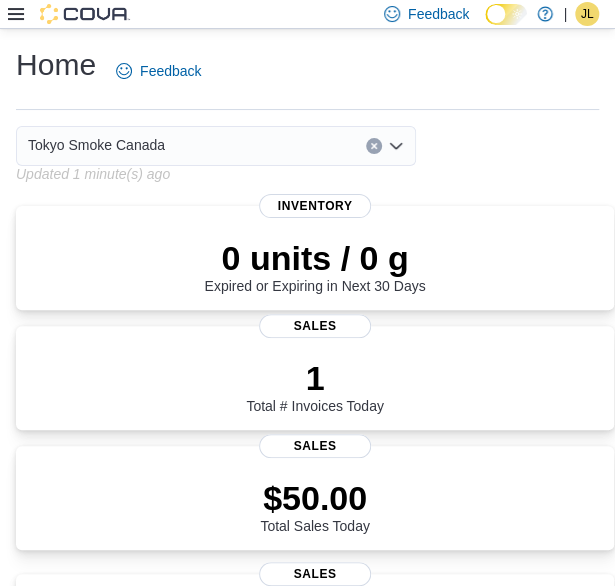 click 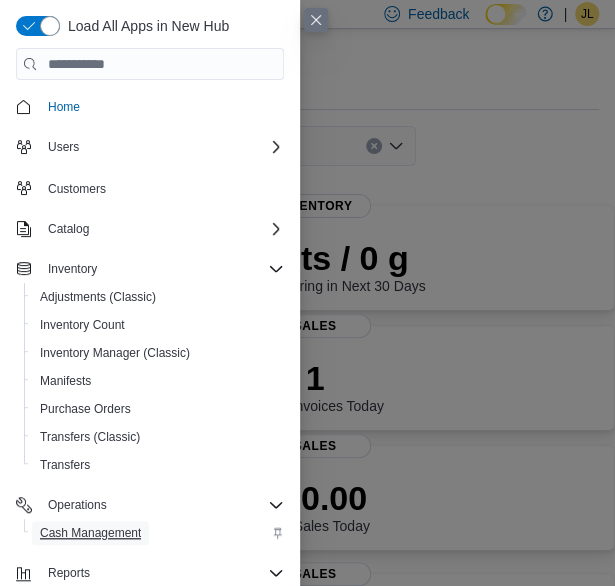 click on "Cash Management" at bounding box center (90, 533) 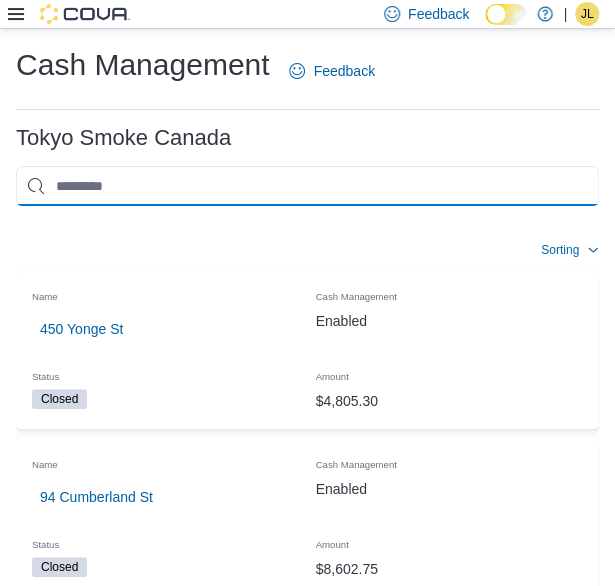click at bounding box center [307, 186] 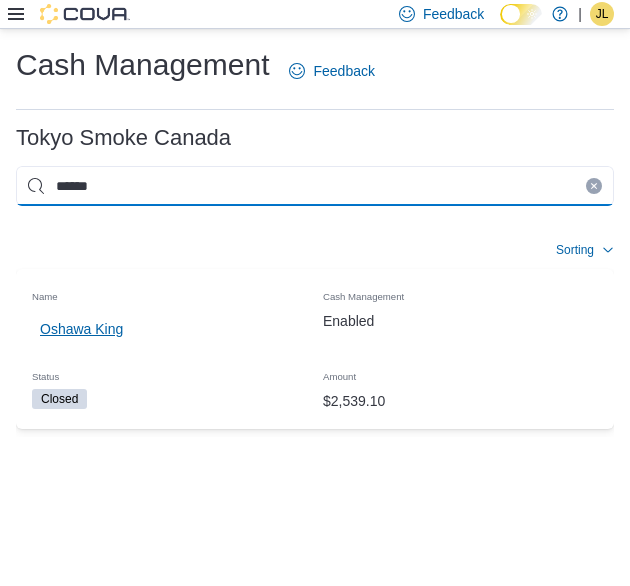 type on "******" 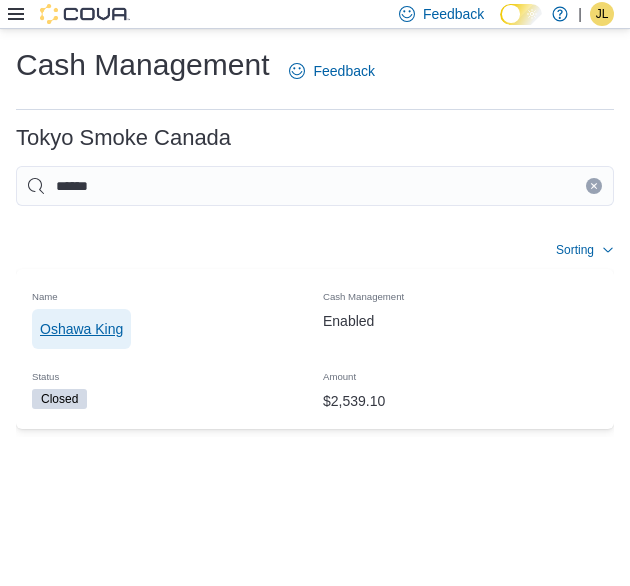 click on "Oshawa King" at bounding box center [81, 329] 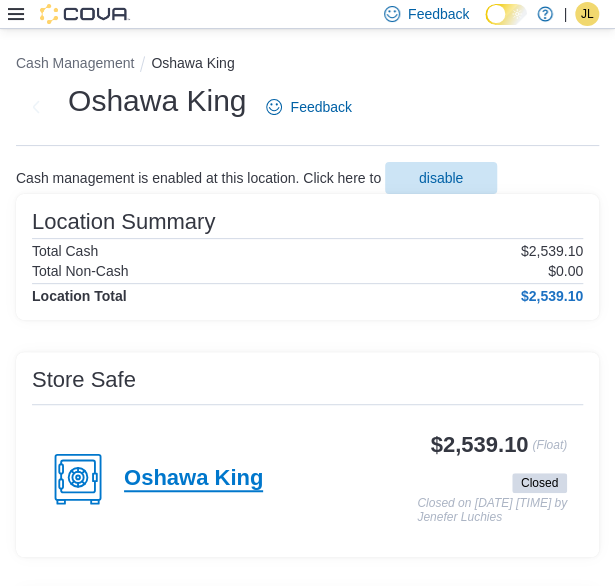 click on "Oshawa King" at bounding box center (193, 479) 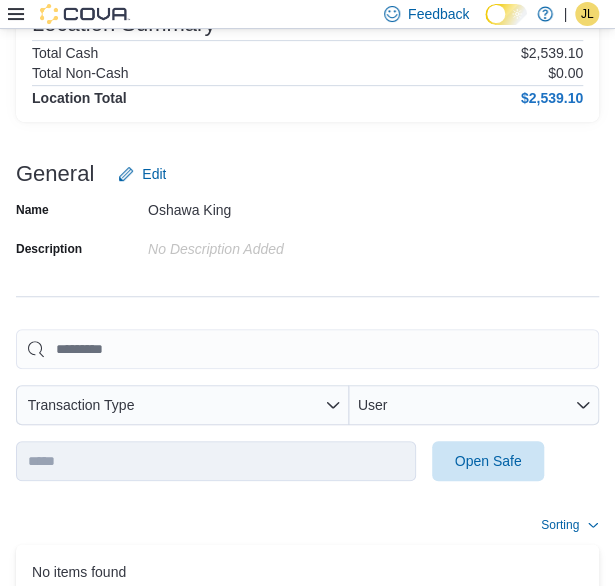 scroll, scrollTop: 296, scrollLeft: 0, axis: vertical 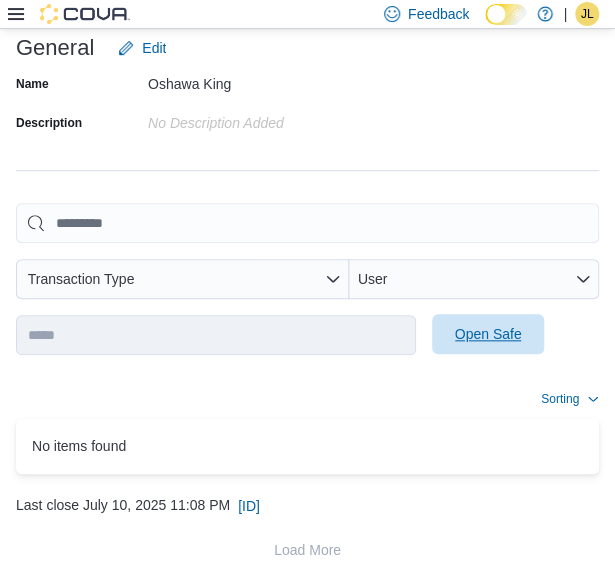 click on "Open Safe" at bounding box center [488, 334] 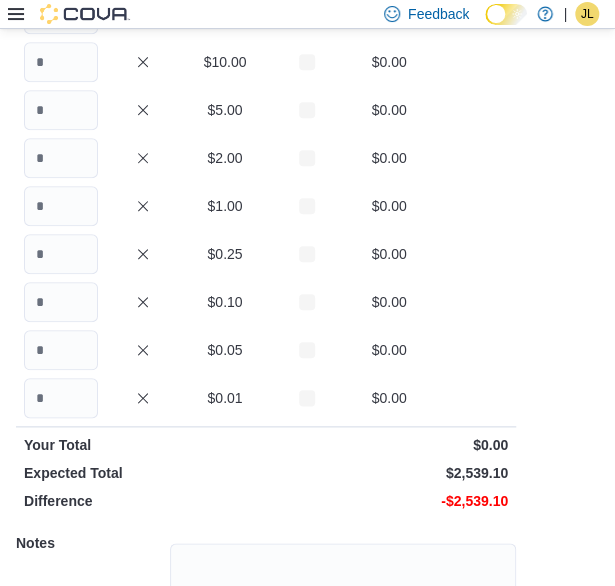 scroll, scrollTop: 175, scrollLeft: 0, axis: vertical 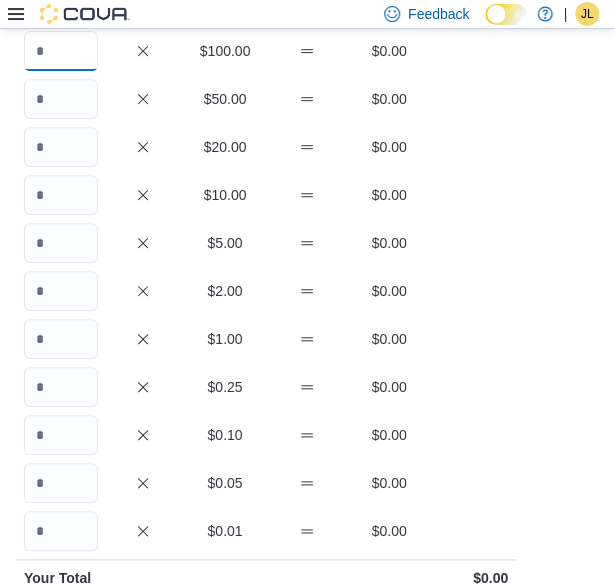 click at bounding box center [61, 51] 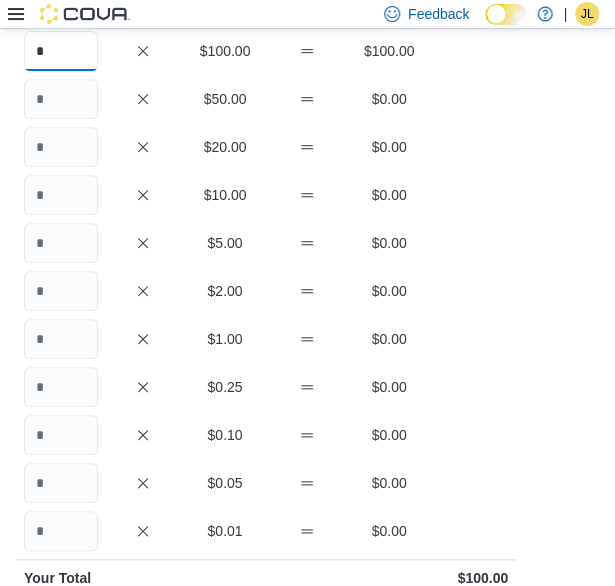 type on "*" 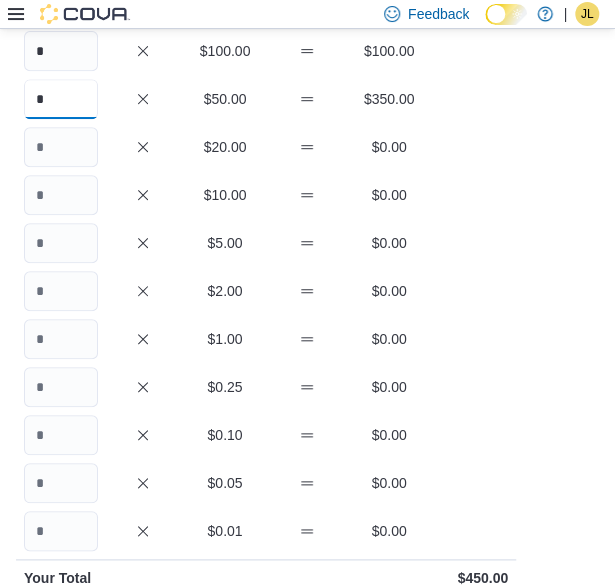 type on "*" 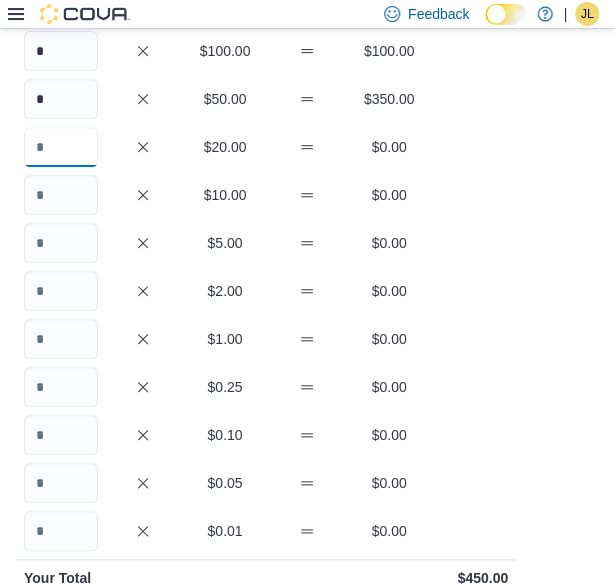 scroll, scrollTop: 50, scrollLeft: 0, axis: vertical 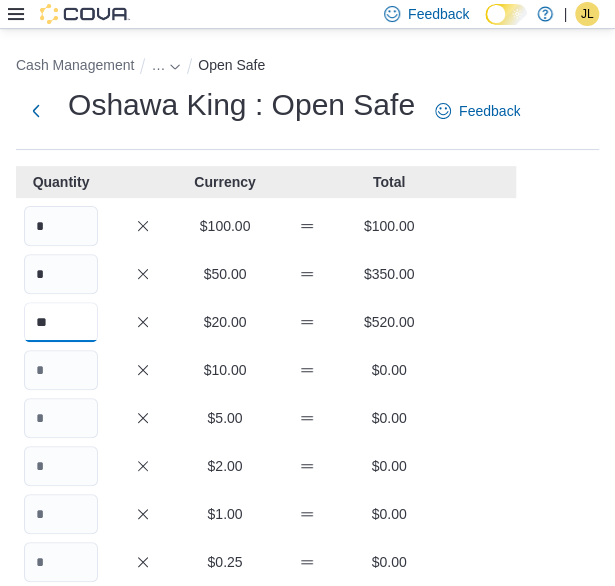 type on "**" 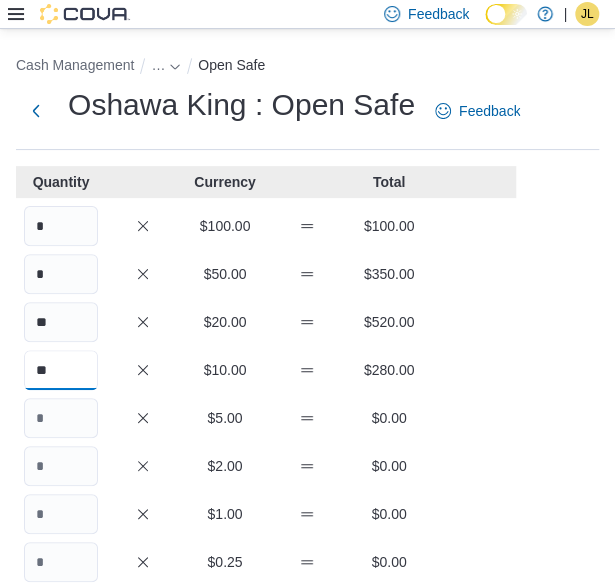 type on "**" 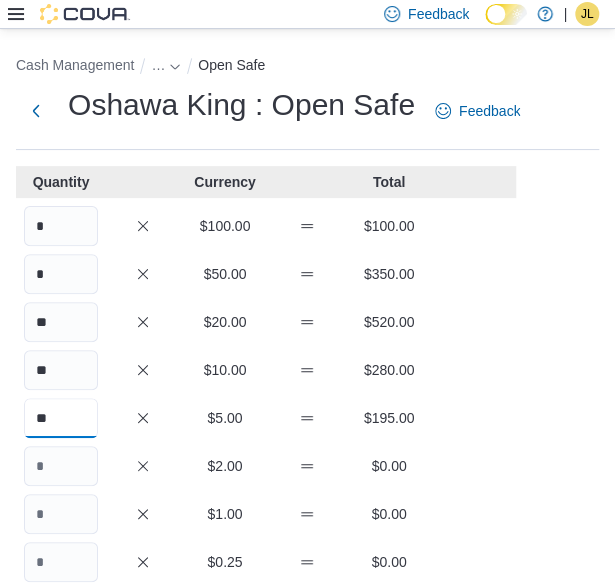 type on "**" 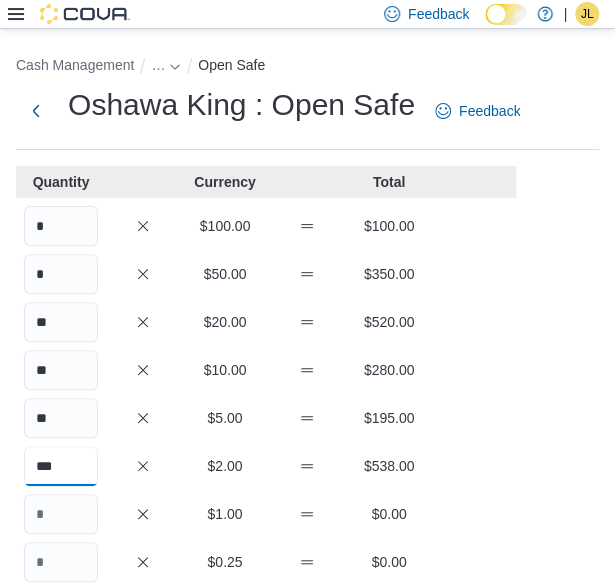 type on "***" 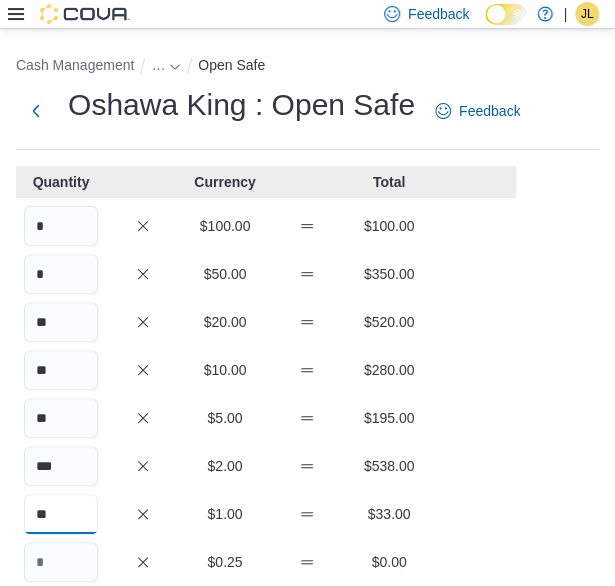click on "**" at bounding box center (61, 514) 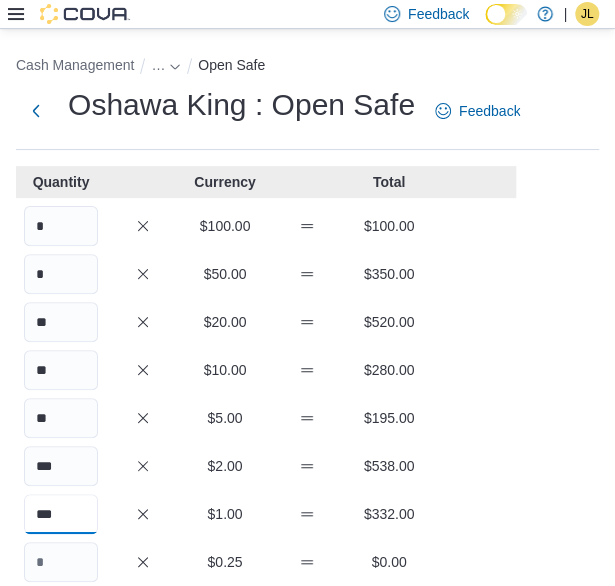 type on "***" 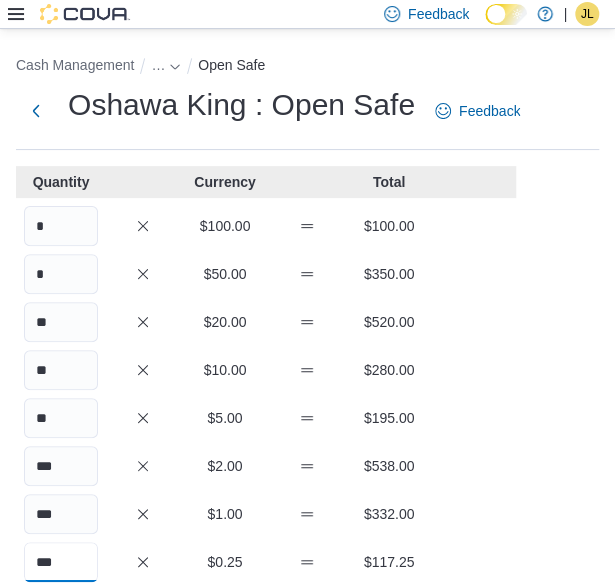 type on "***" 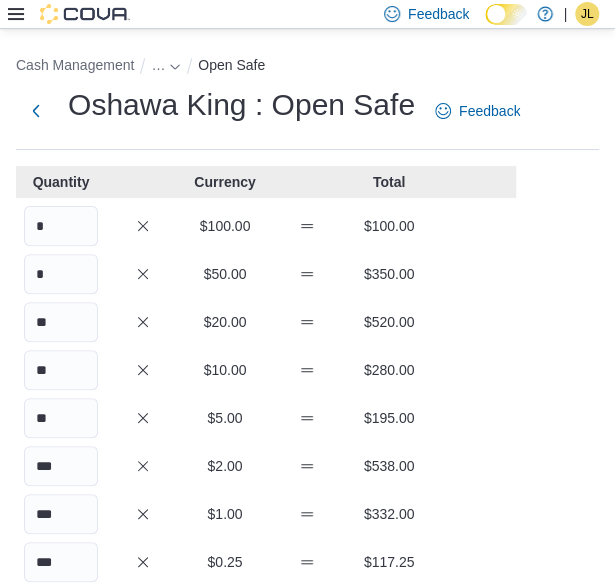 scroll, scrollTop: 317, scrollLeft: 0, axis: vertical 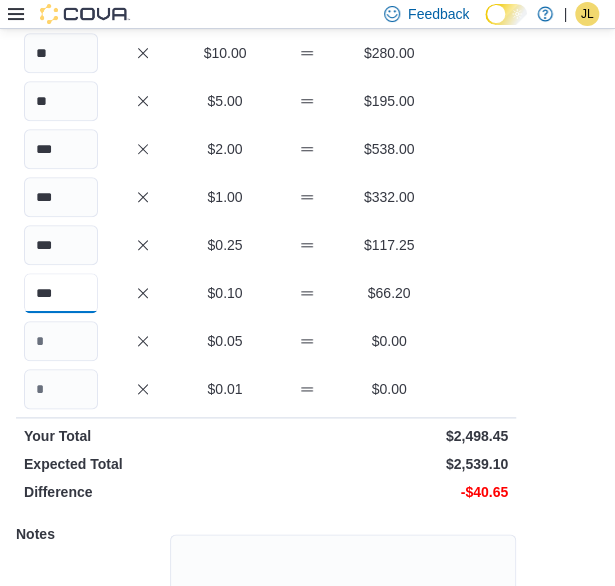 type on "***" 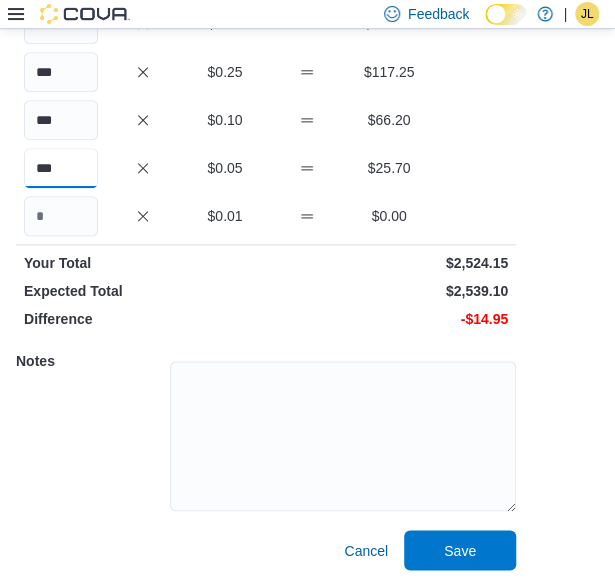 scroll, scrollTop: 490, scrollLeft: 0, axis: vertical 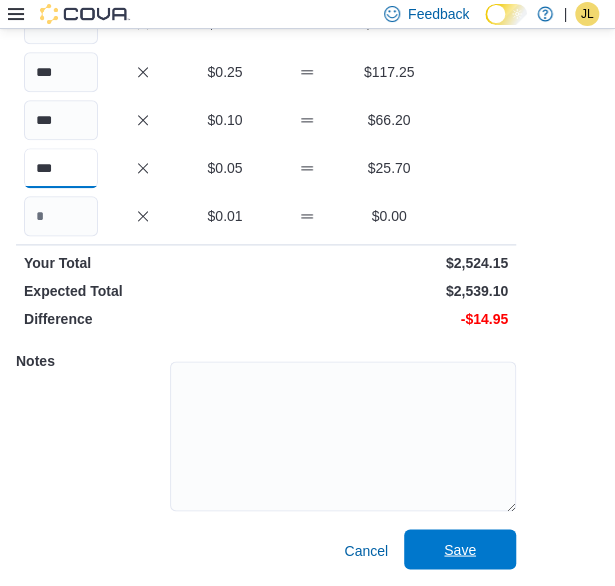type on "***" 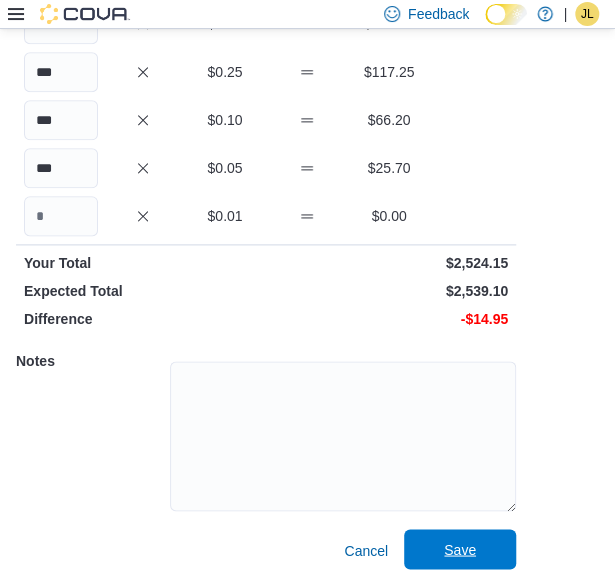click on "Save" at bounding box center (460, 549) 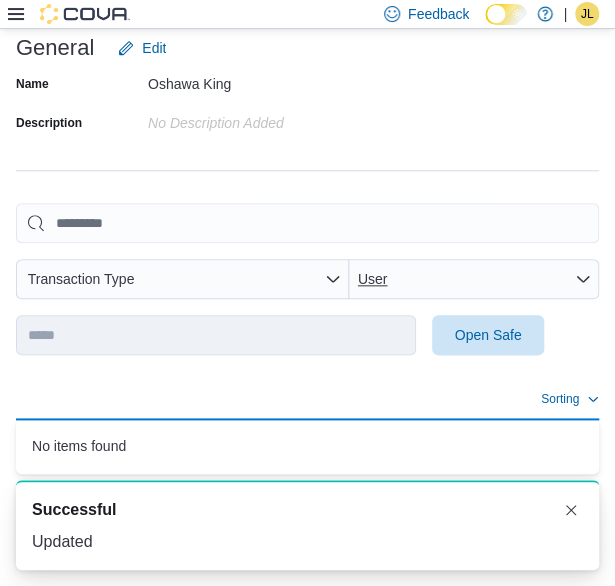 scroll, scrollTop: 346, scrollLeft: 0, axis: vertical 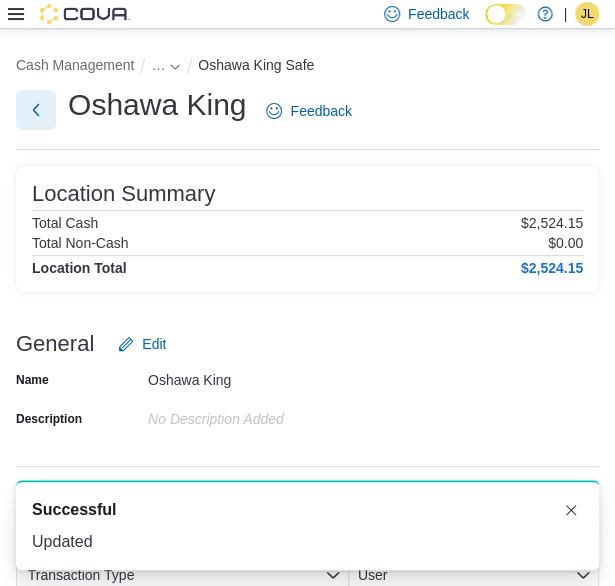 click at bounding box center [36, 110] 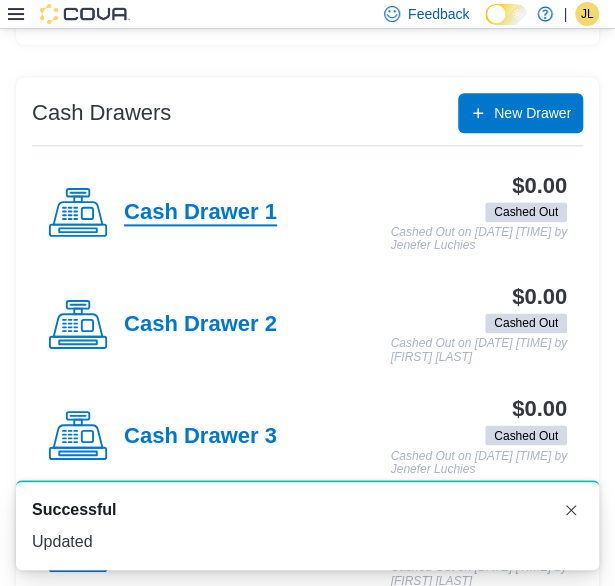 click on "Cash Drawer 1" at bounding box center [200, 213] 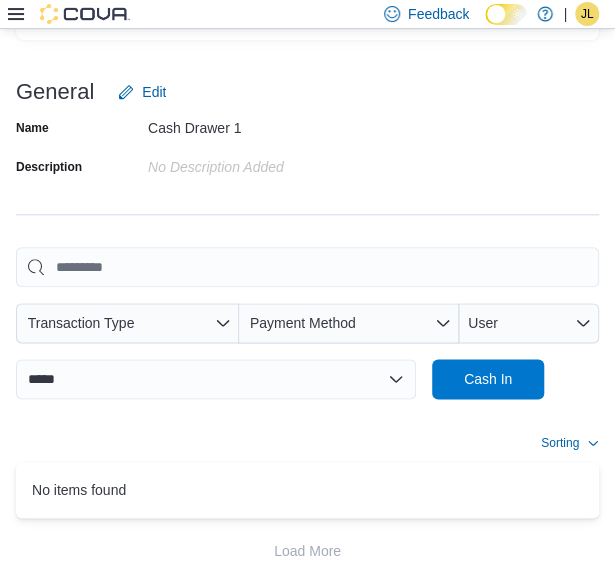 scroll, scrollTop: 438, scrollLeft: 0, axis: vertical 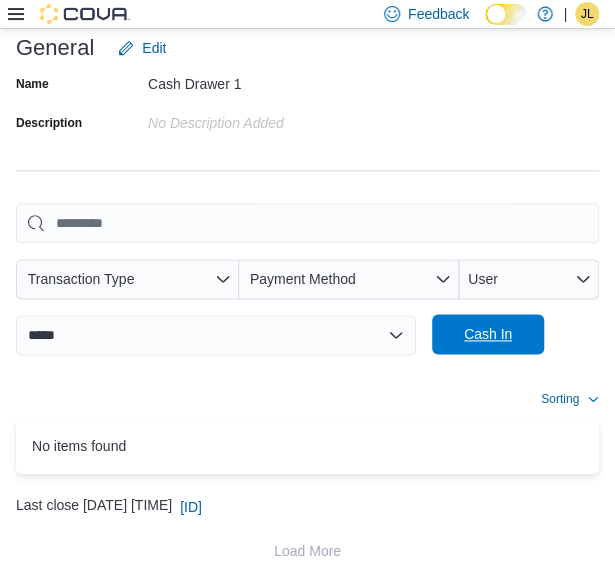 click on "Cash In" at bounding box center [488, 334] 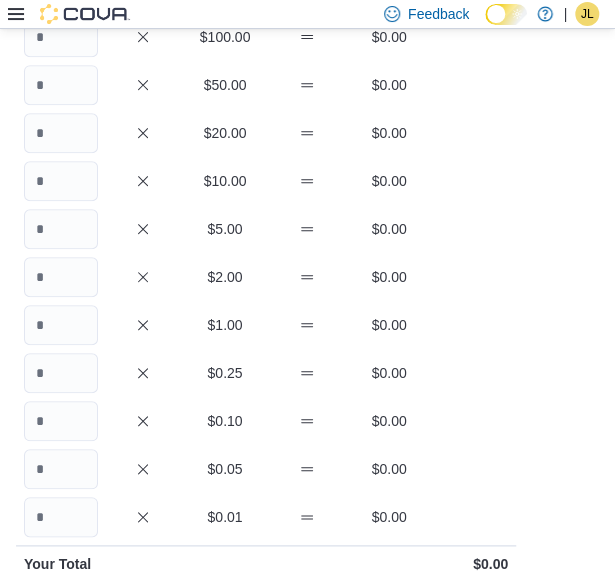 scroll, scrollTop: 117, scrollLeft: 0, axis: vertical 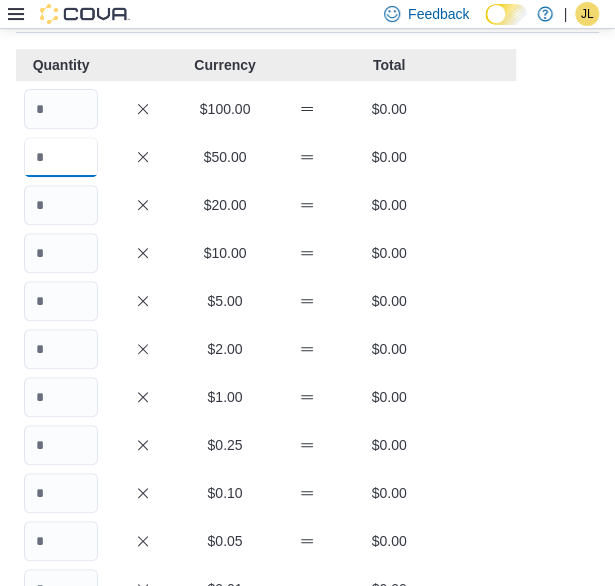 click at bounding box center (61, 157) 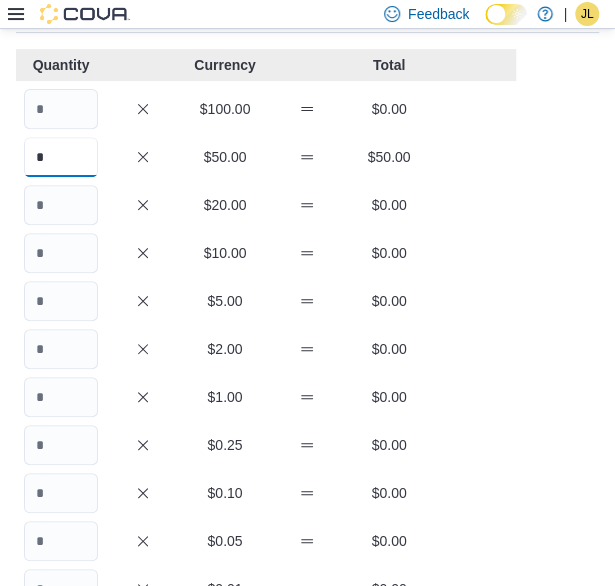 type on "*" 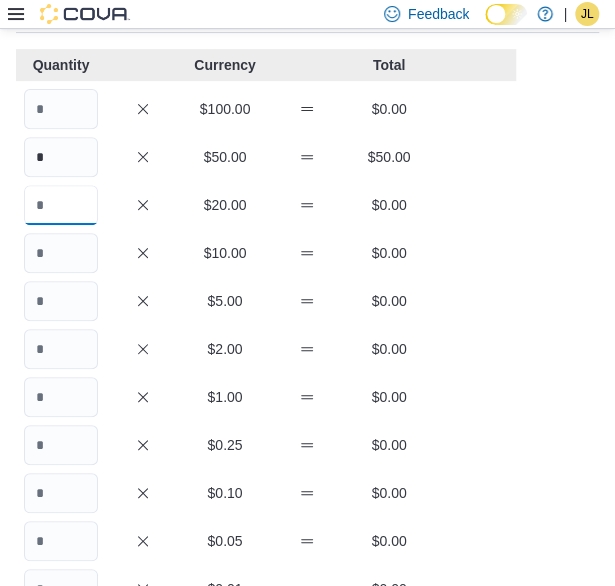click at bounding box center (61, 205) 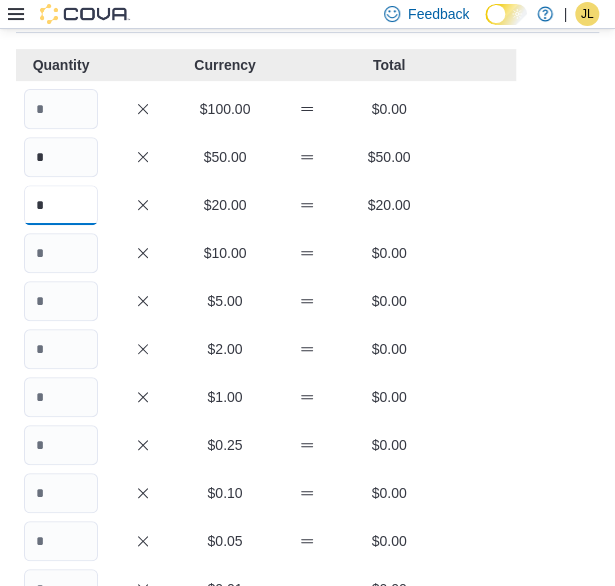 type on "*" 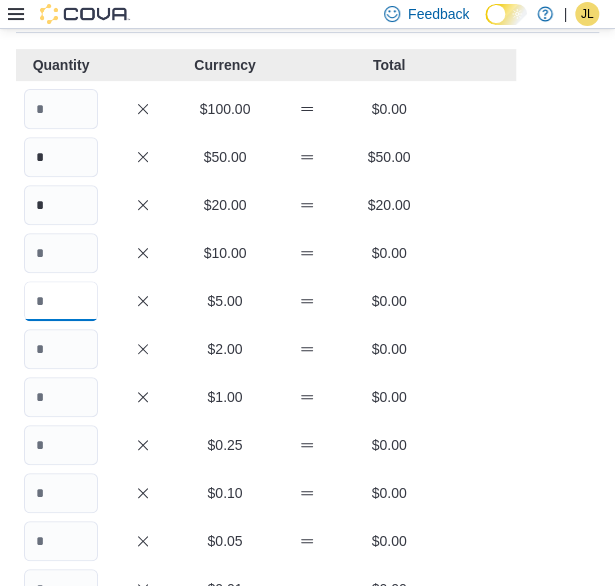 click at bounding box center [61, 301] 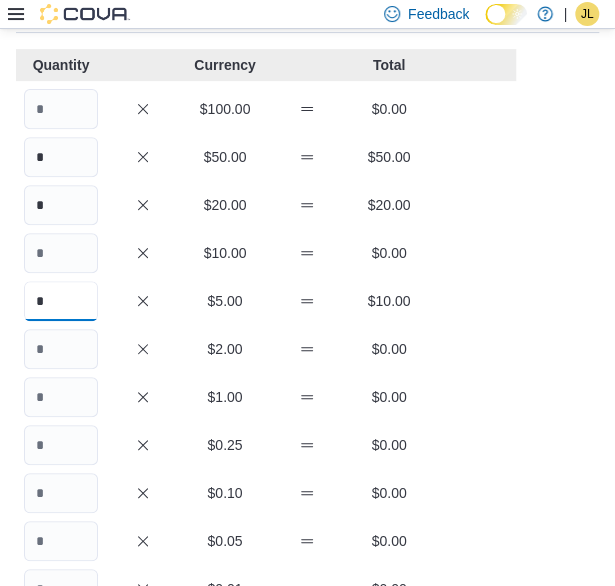 type on "*" 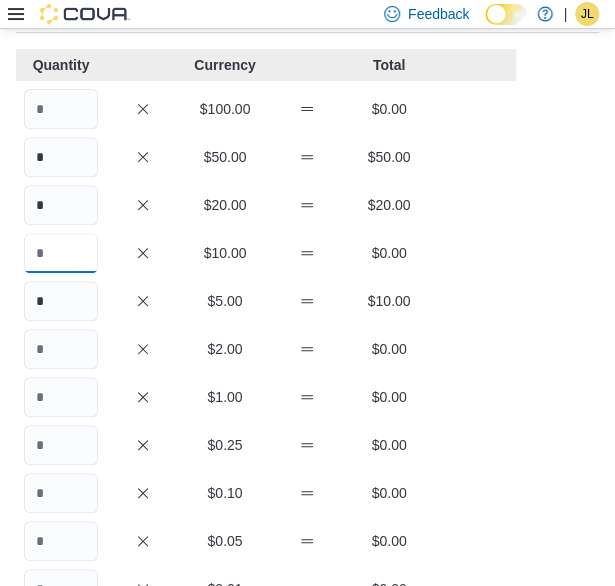 click at bounding box center (61, 253) 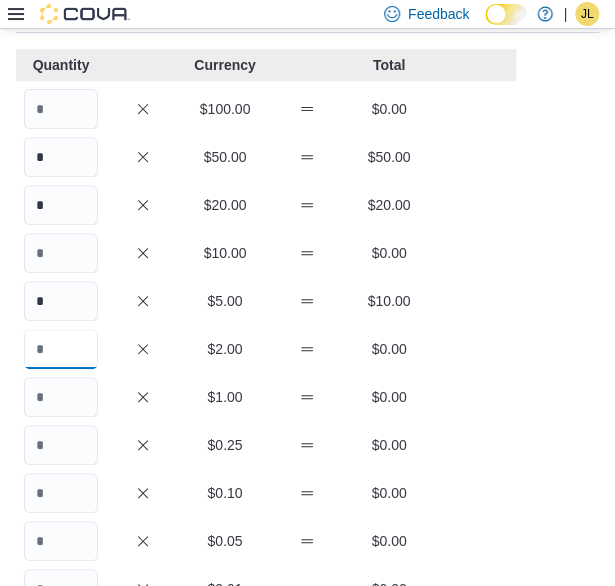 click at bounding box center [61, 349] 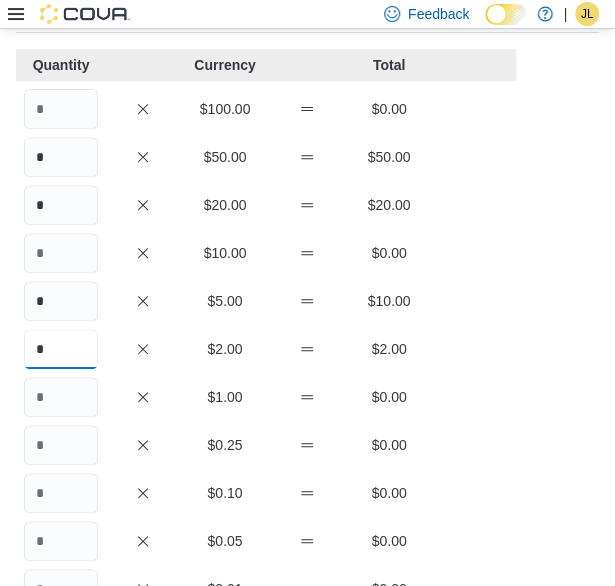 type on "*" 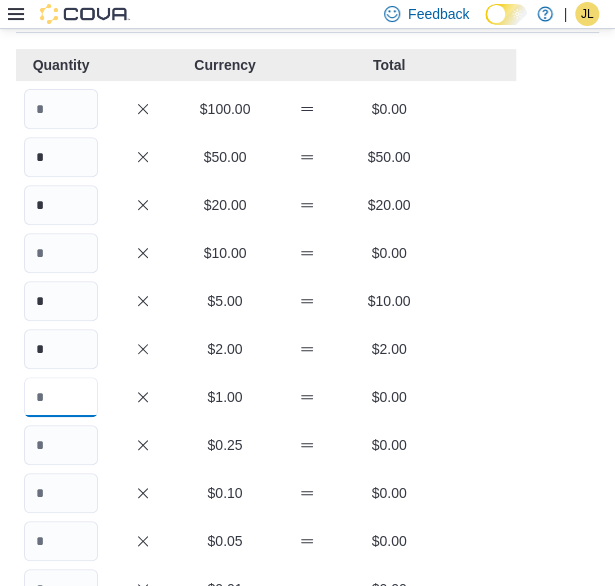 click at bounding box center (61, 397) 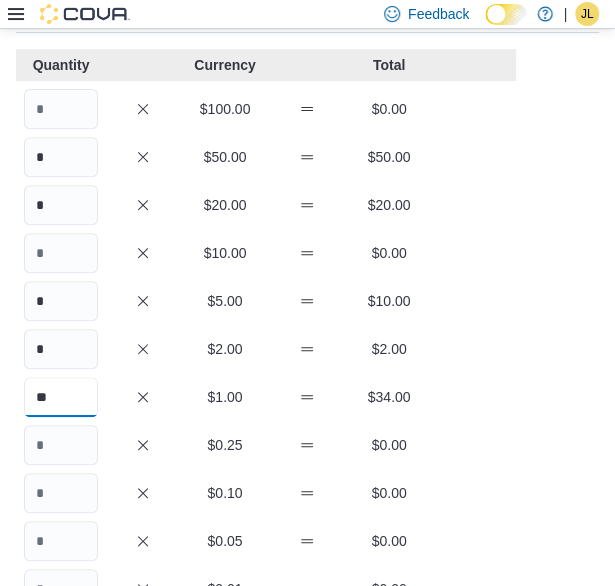 type on "**" 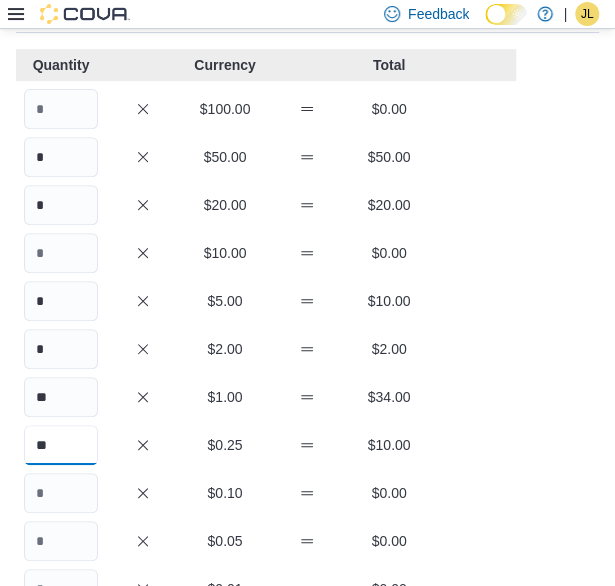 type on "**" 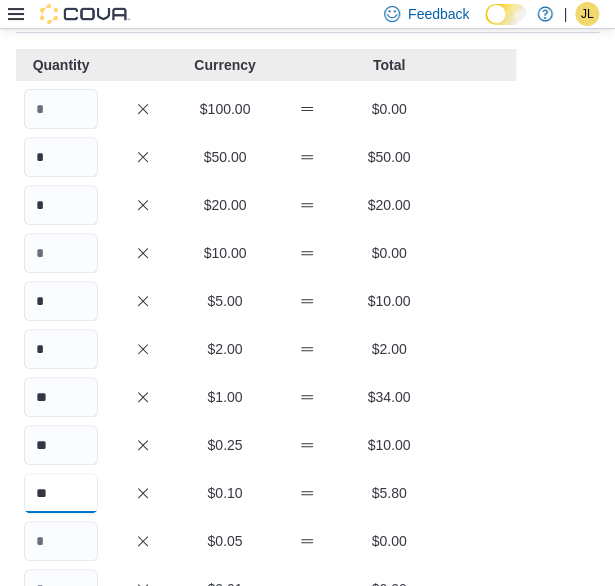type on "**" 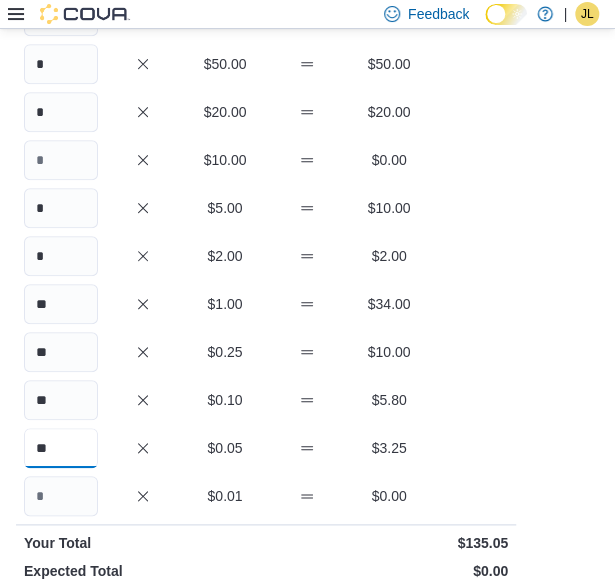 scroll, scrollTop: 490, scrollLeft: 0, axis: vertical 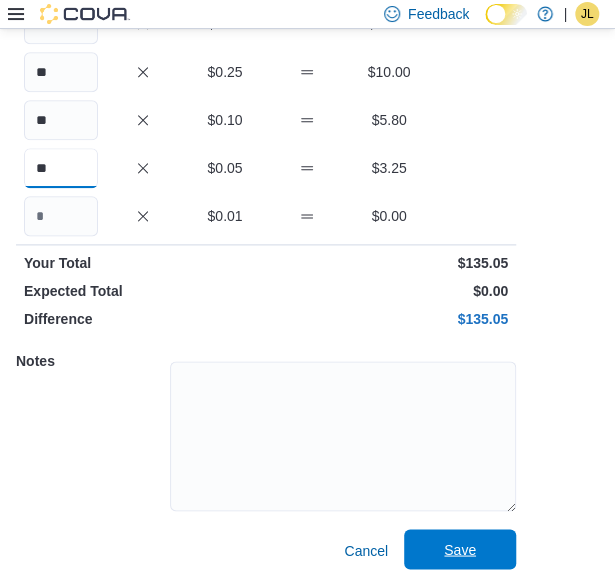 type on "**" 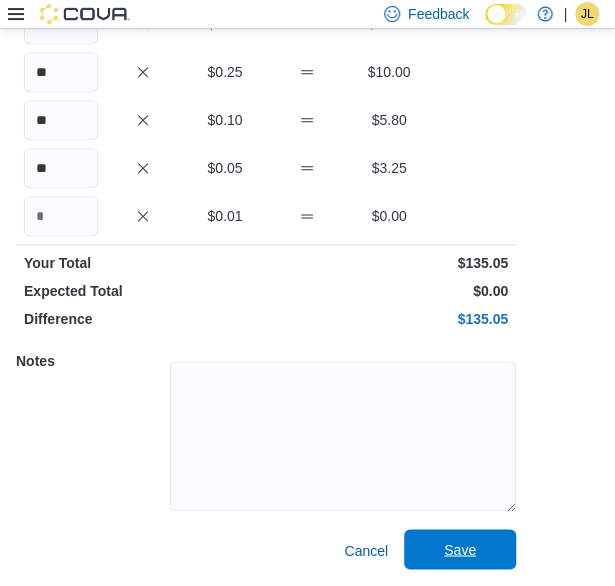 click on "Save" at bounding box center (460, 549) 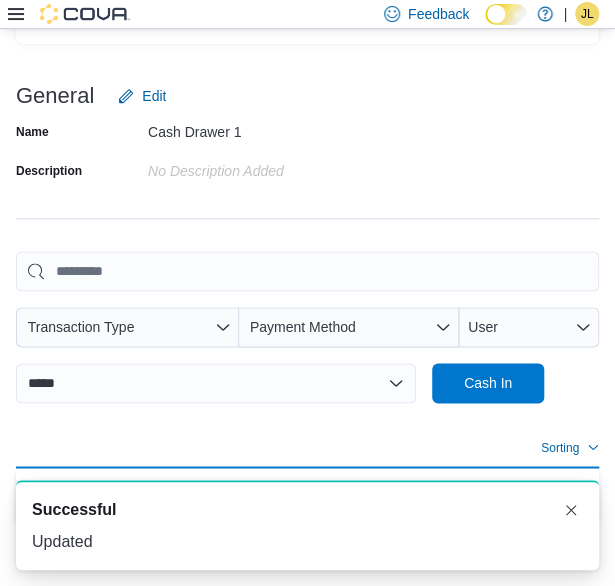 scroll, scrollTop: 538, scrollLeft: 0, axis: vertical 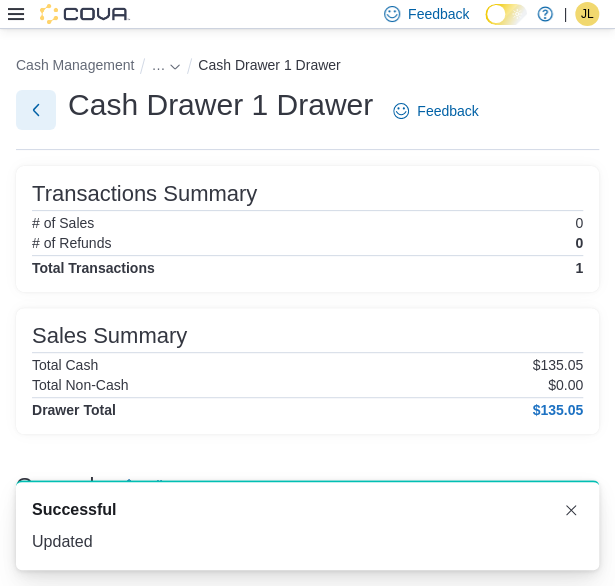 click at bounding box center (36, 110) 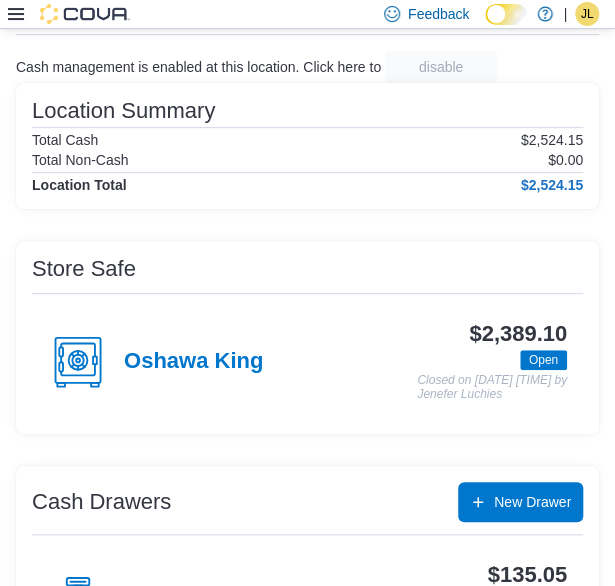 scroll, scrollTop: 200, scrollLeft: 0, axis: vertical 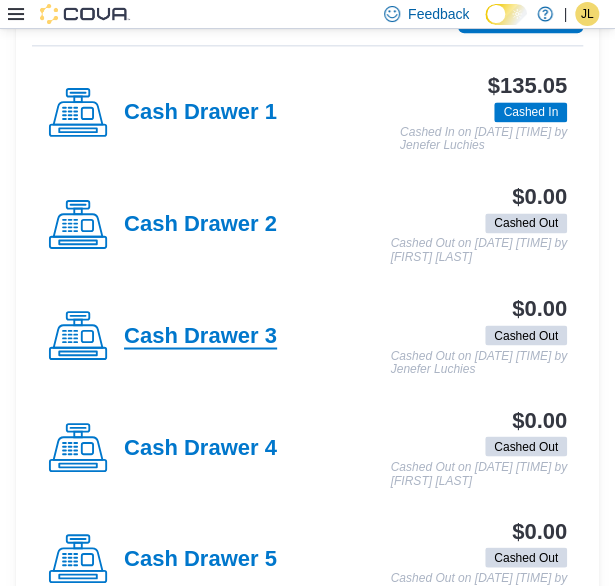 click on "Cash Drawer 3" at bounding box center [200, 336] 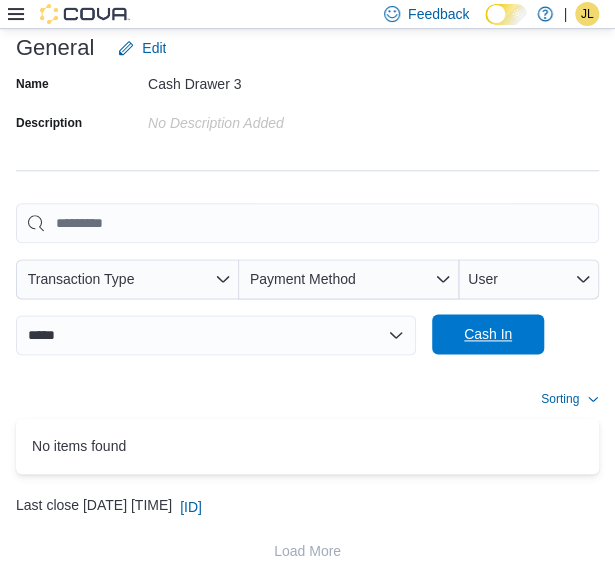 click on "Cash In" at bounding box center (488, 334) 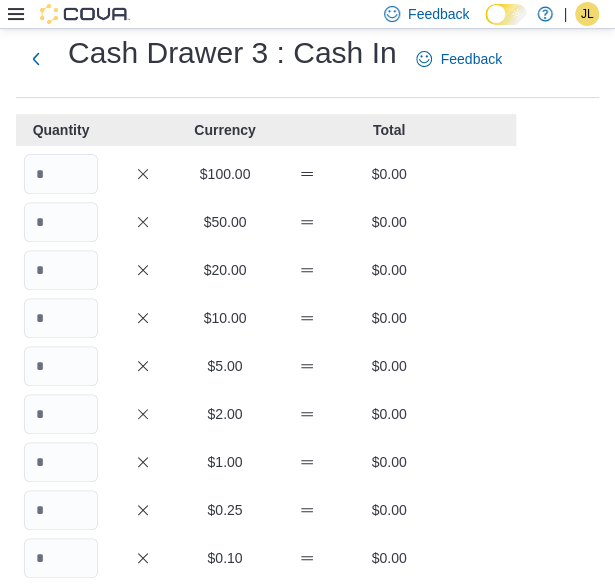scroll, scrollTop: 17, scrollLeft: 0, axis: vertical 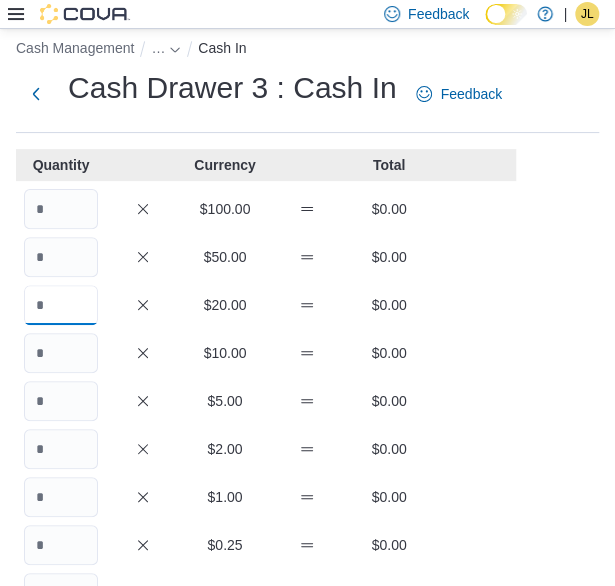 click at bounding box center [61, 305] 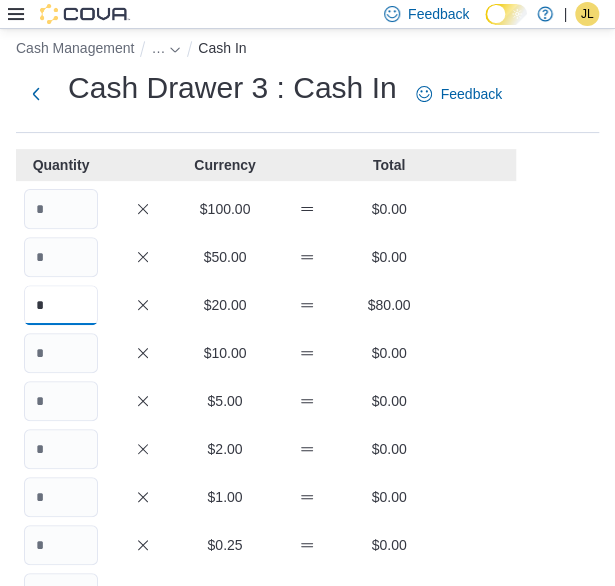 type on "*" 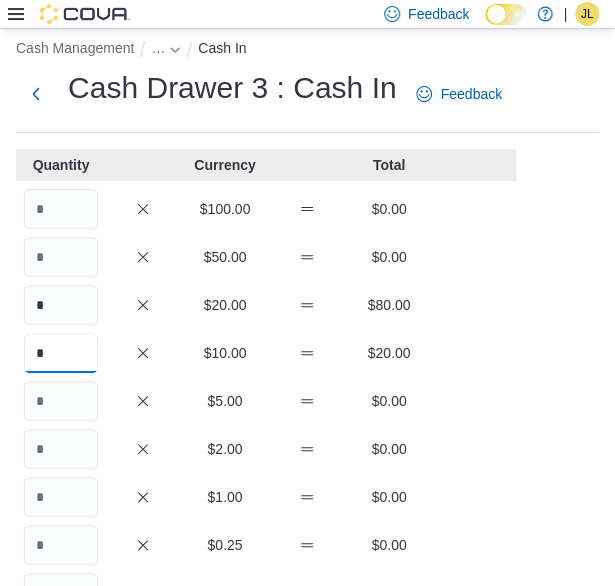 type on "*" 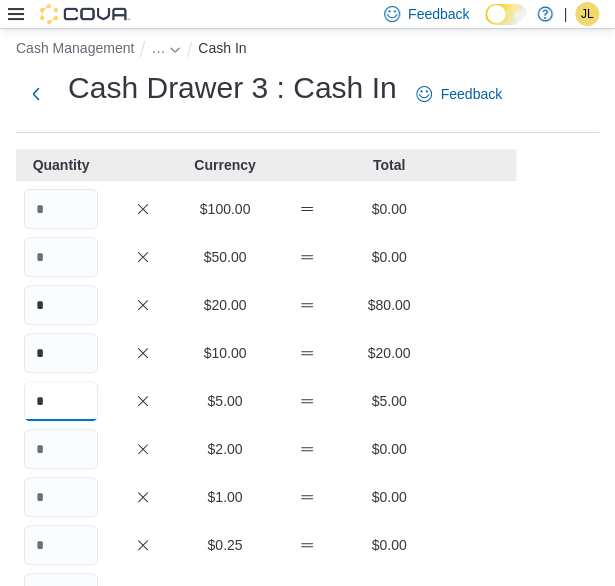 type on "*" 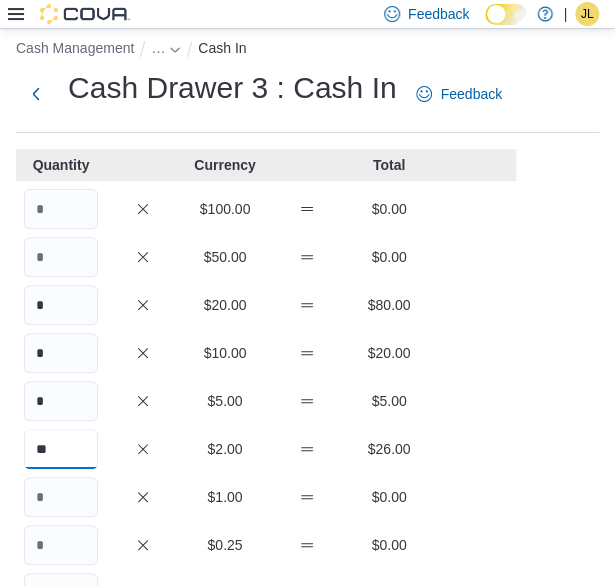 type on "**" 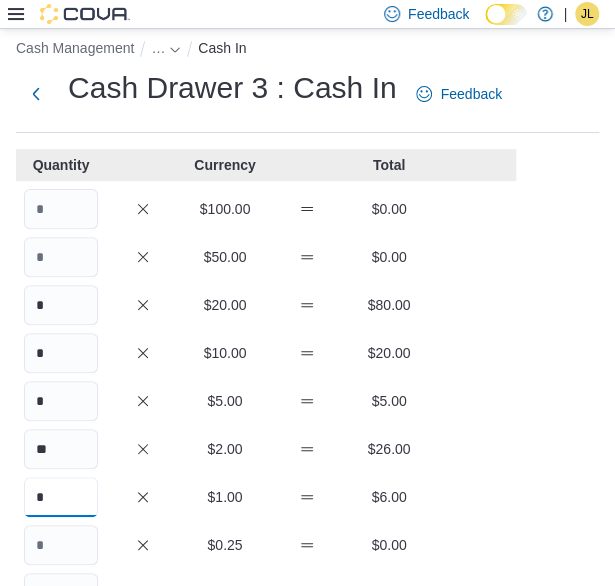 type on "*" 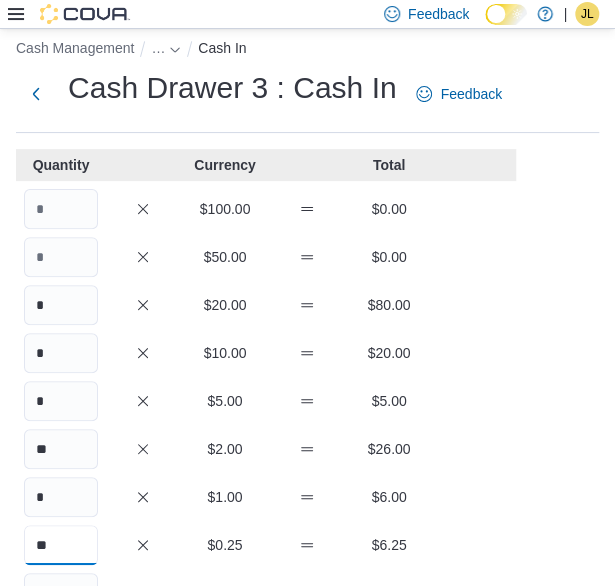 type on "**" 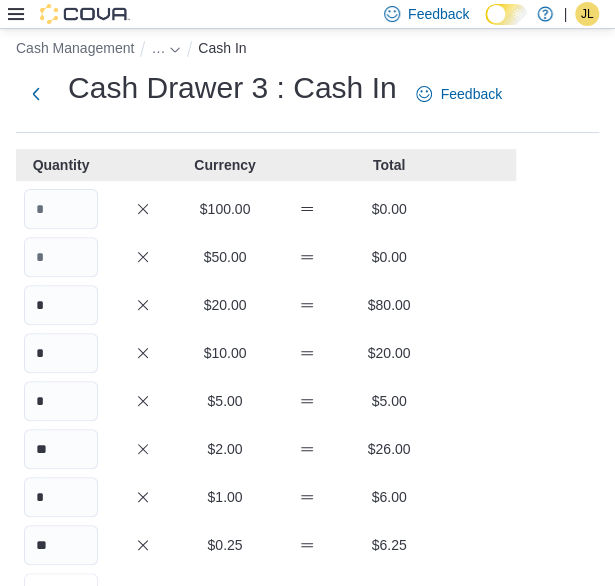scroll, scrollTop: 44, scrollLeft: 0, axis: vertical 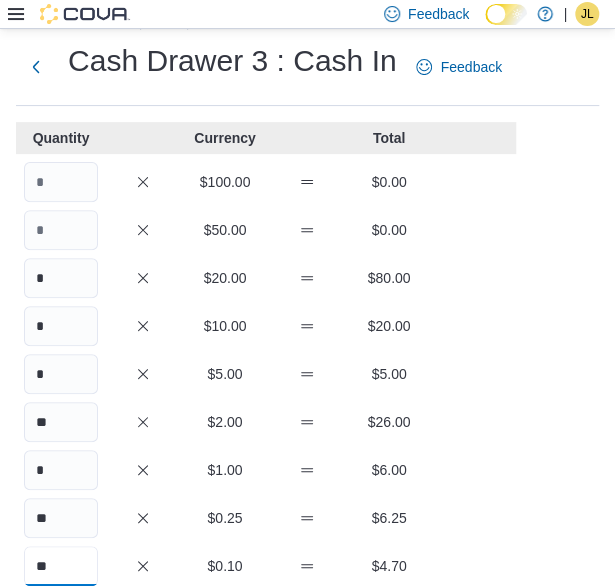 type on "**" 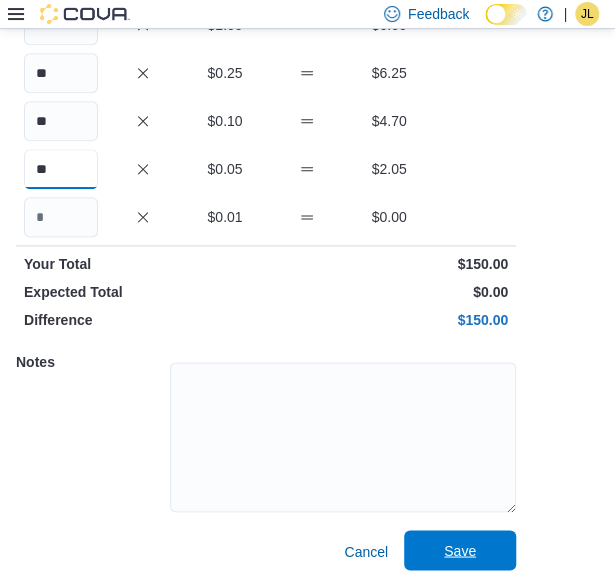 scroll, scrollTop: 490, scrollLeft: 0, axis: vertical 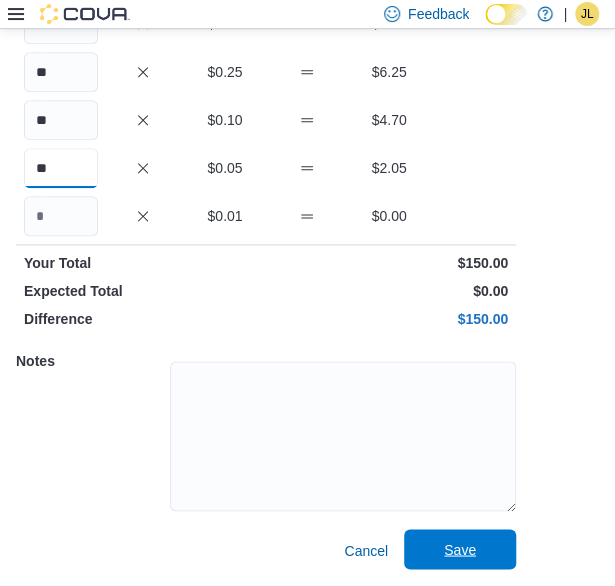 type on "**" 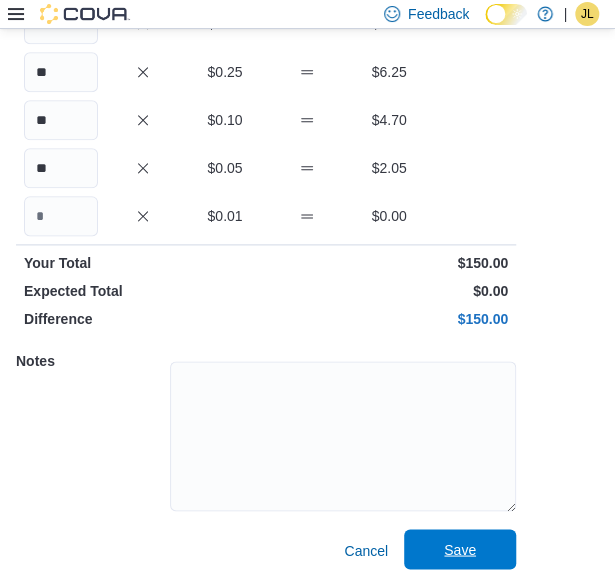 click on "Save" at bounding box center [460, 549] 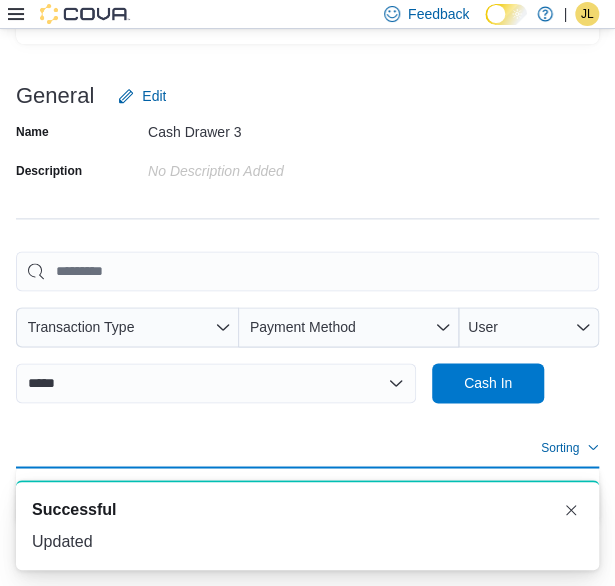 scroll, scrollTop: 0, scrollLeft: 0, axis: both 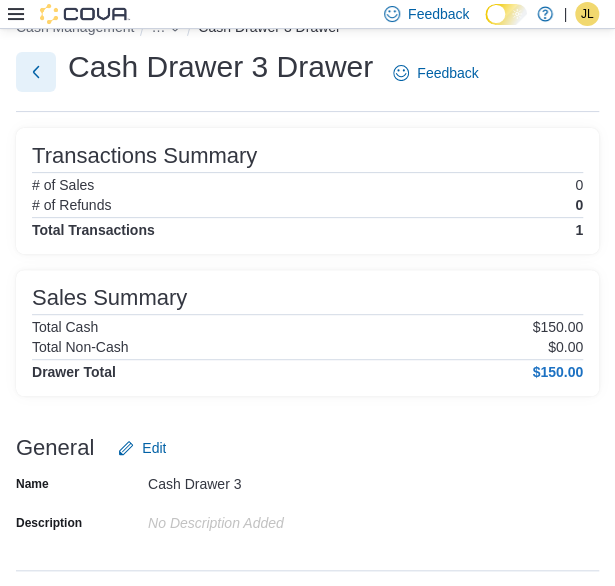 click at bounding box center [36, 72] 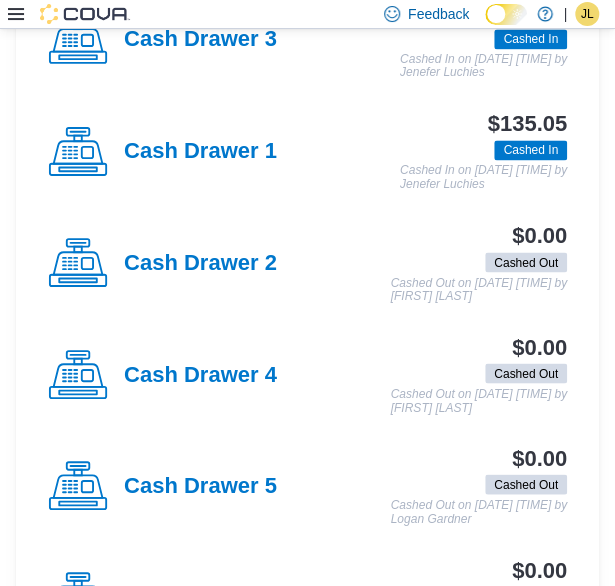scroll, scrollTop: 767, scrollLeft: 0, axis: vertical 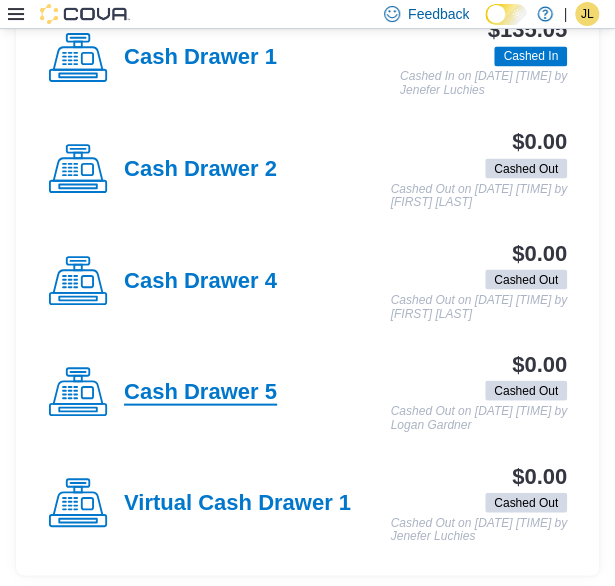 click on "Cash Drawer 5" at bounding box center (200, 392) 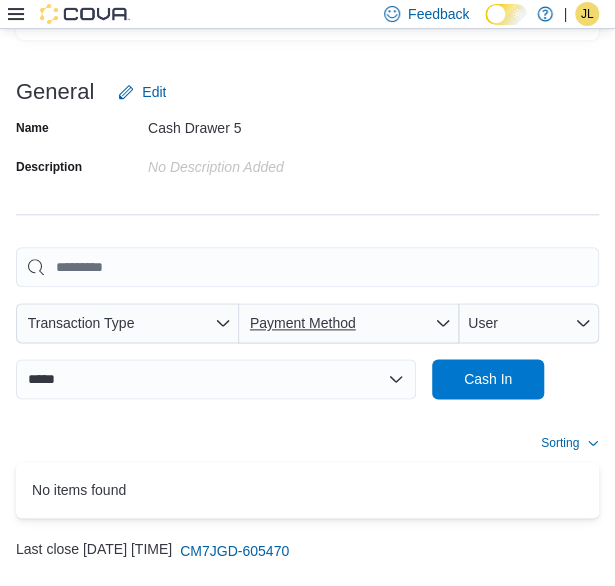 scroll, scrollTop: 438, scrollLeft: 0, axis: vertical 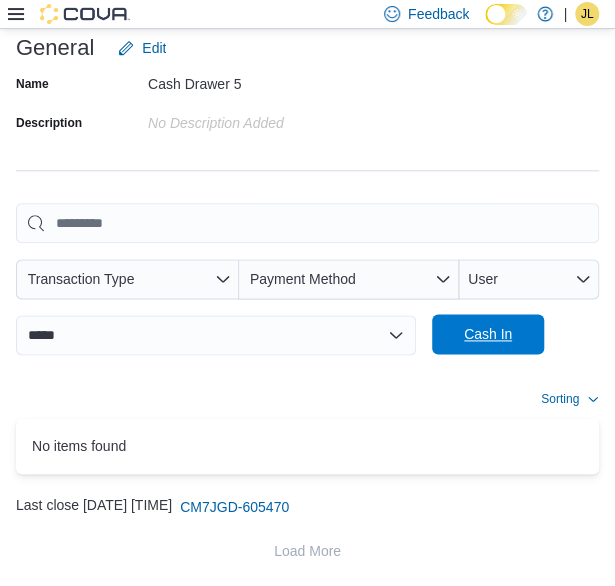 click on "Cash In" at bounding box center [488, 334] 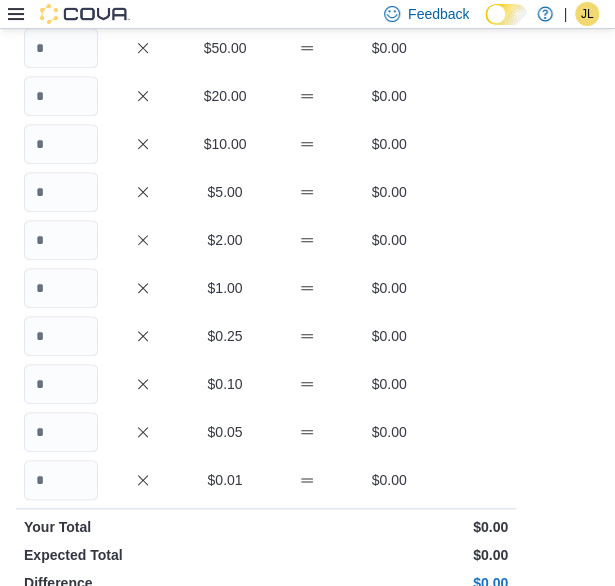 scroll, scrollTop: 117, scrollLeft: 0, axis: vertical 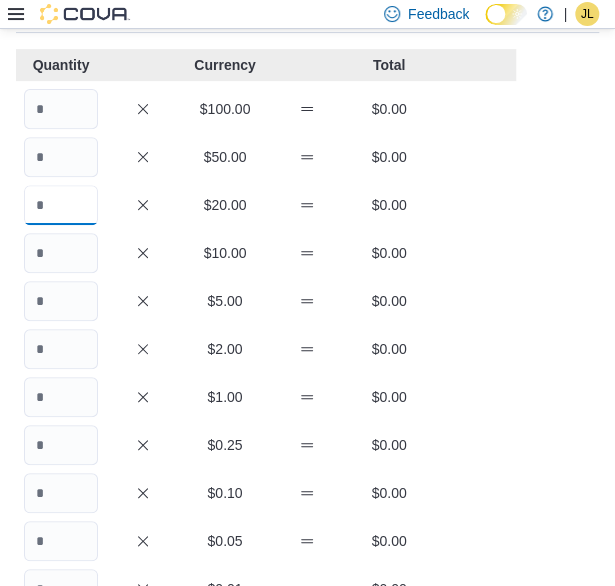 click at bounding box center [61, 205] 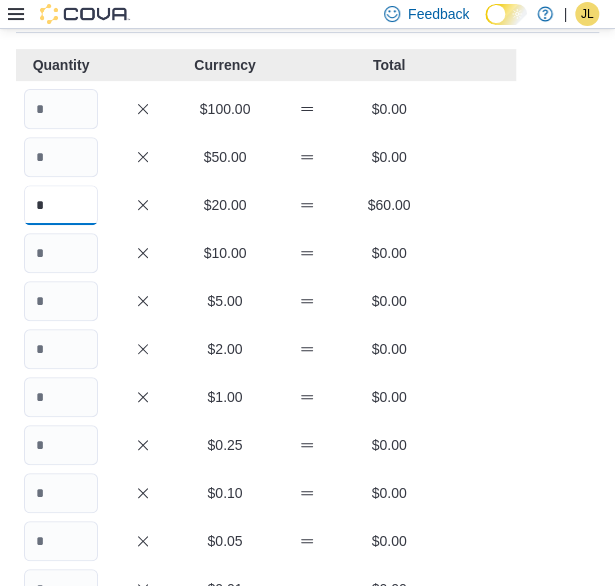 type on "*" 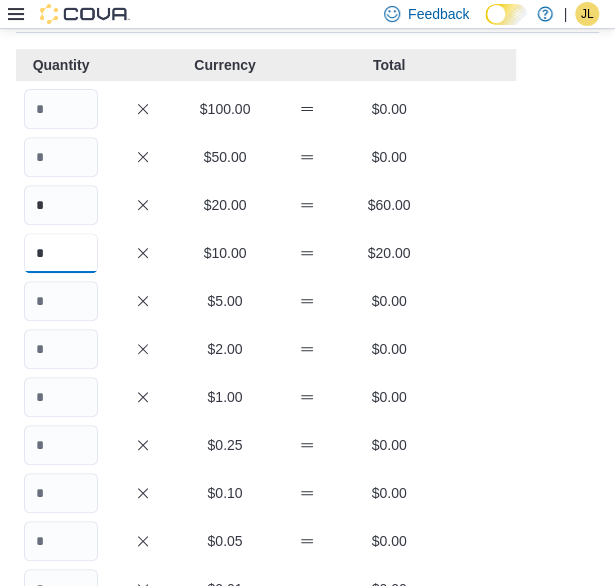 type on "*" 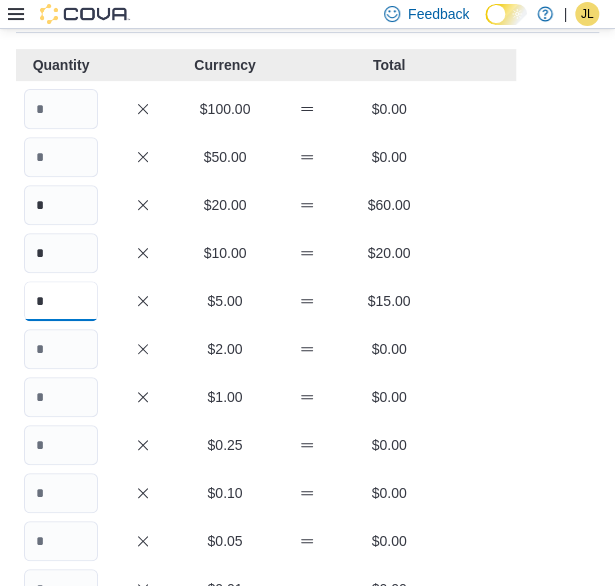 type on "*" 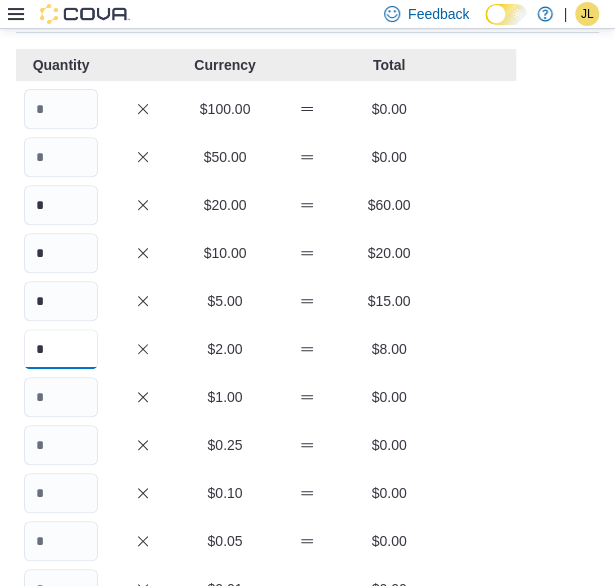 type on "*" 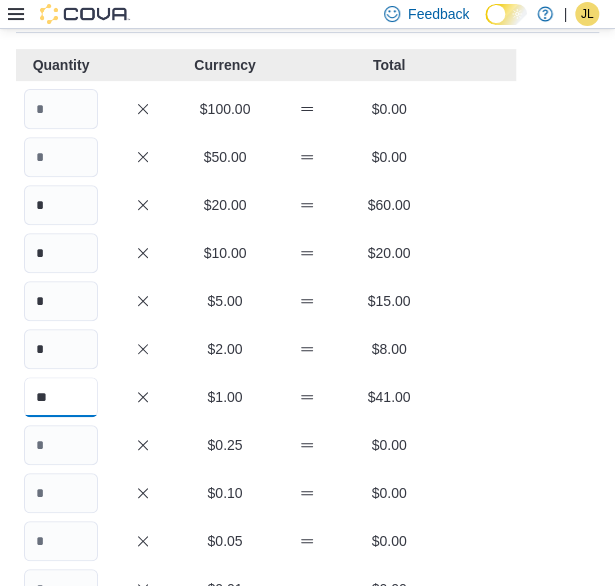 type on "**" 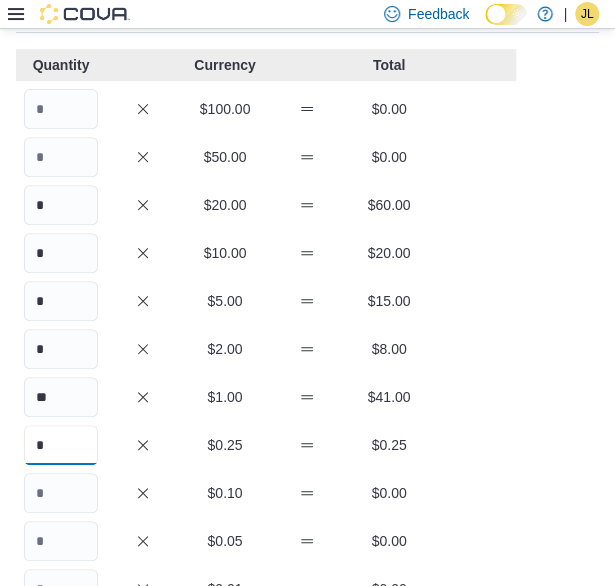 type on "*" 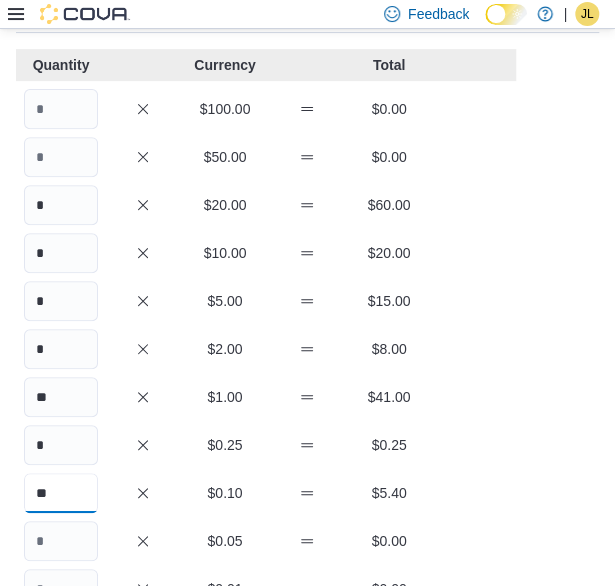 type on "**" 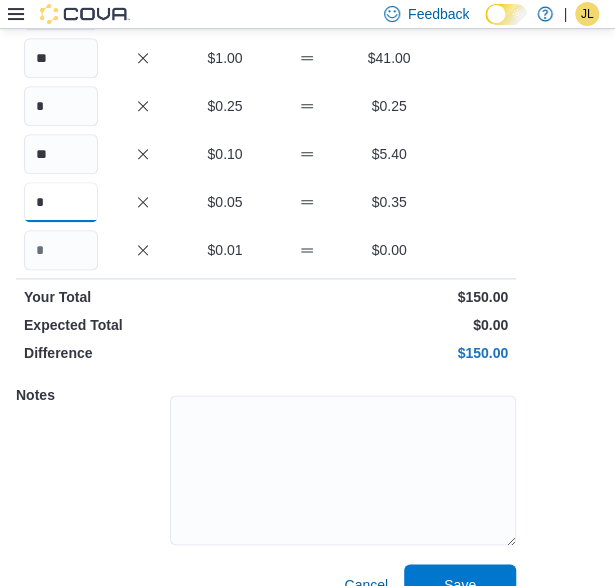 scroll, scrollTop: 490, scrollLeft: 0, axis: vertical 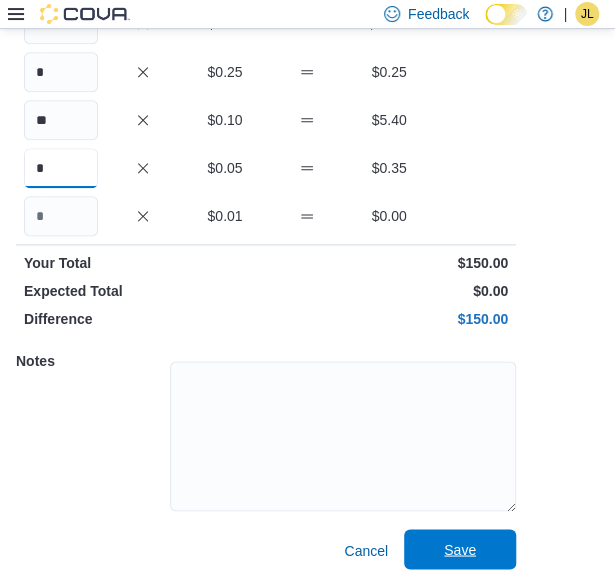 type on "*" 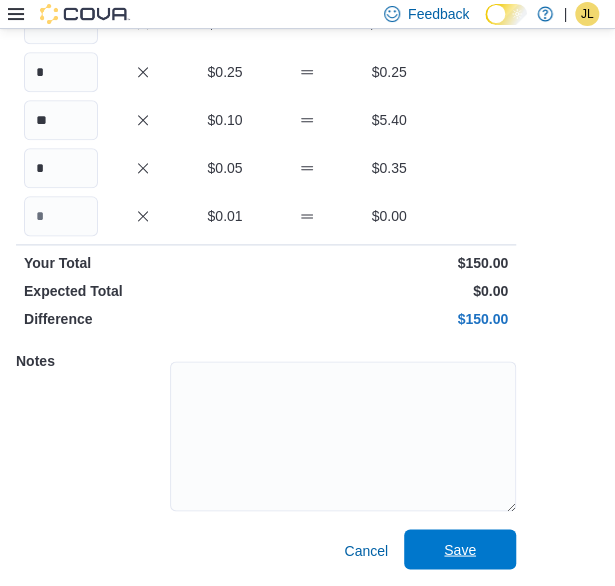 click on "Save" at bounding box center [460, 549] 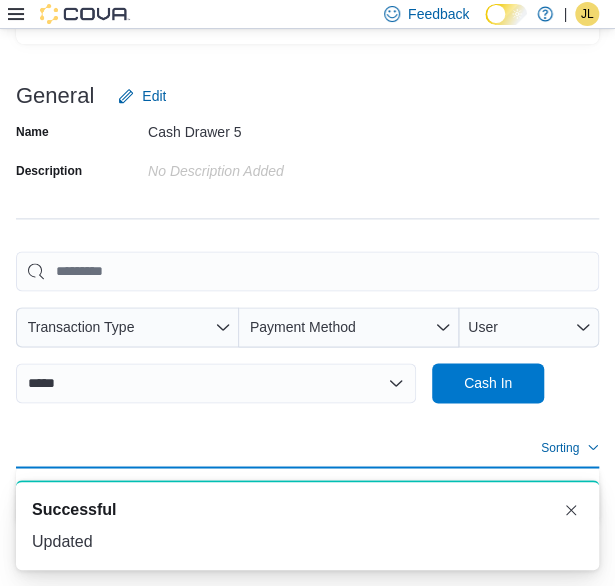 scroll, scrollTop: 538, scrollLeft: 0, axis: vertical 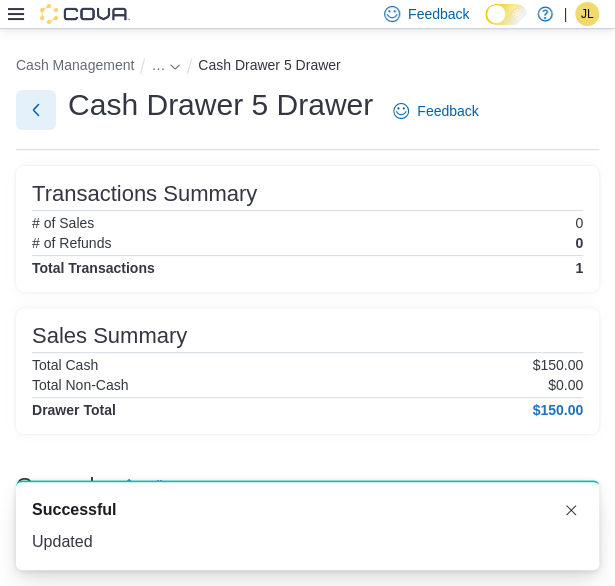 click at bounding box center (36, 110) 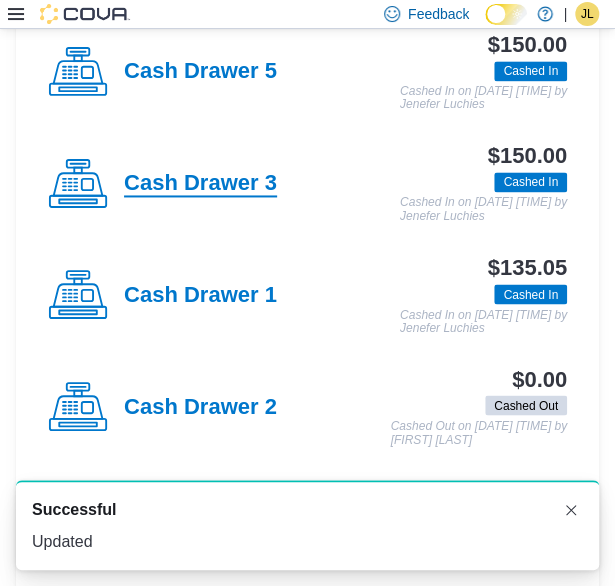 scroll, scrollTop: 767, scrollLeft: 0, axis: vertical 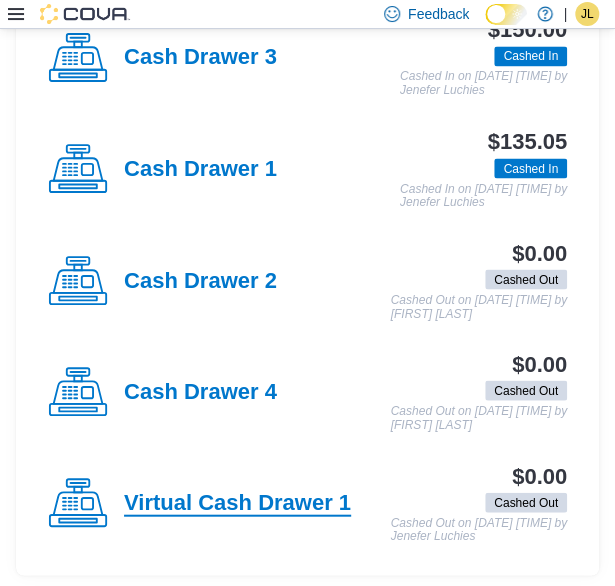 click on "Virtual Cash Drawer 1" at bounding box center (237, 503) 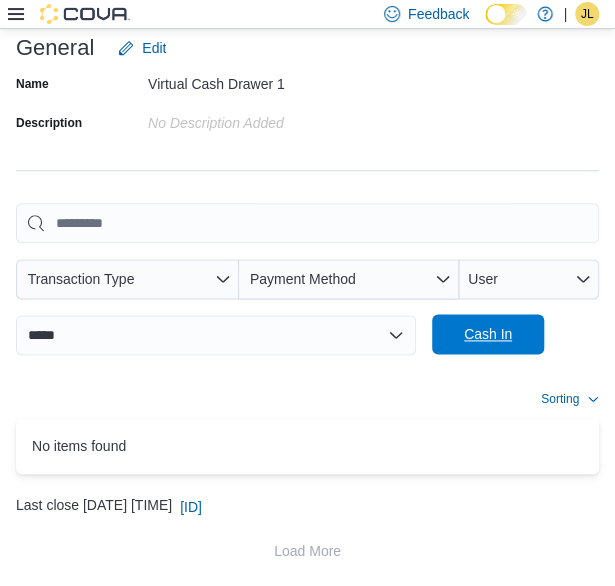 click on "Cash In" at bounding box center [488, 334] 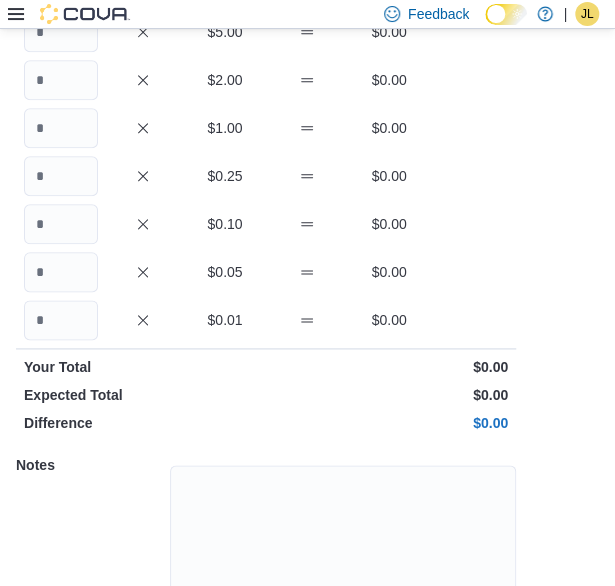 scroll, scrollTop: 490, scrollLeft: 0, axis: vertical 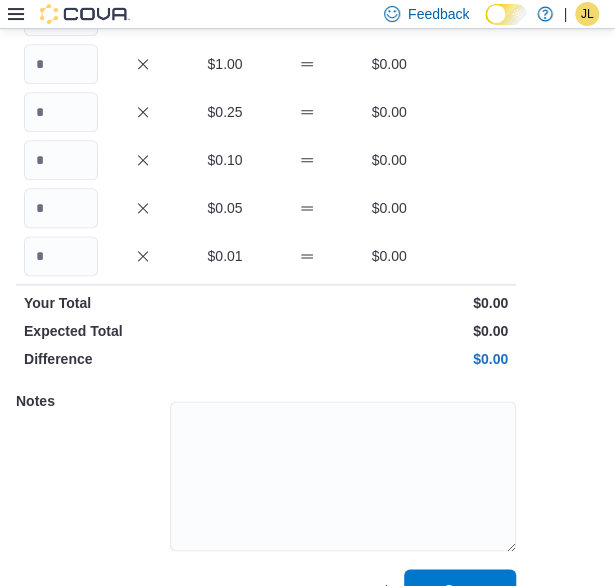 click on "Save" at bounding box center [460, 589] 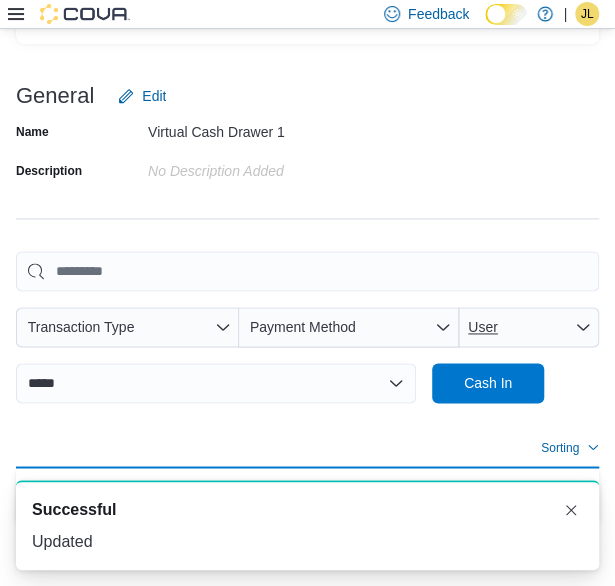 scroll, scrollTop: 538, scrollLeft: 0, axis: vertical 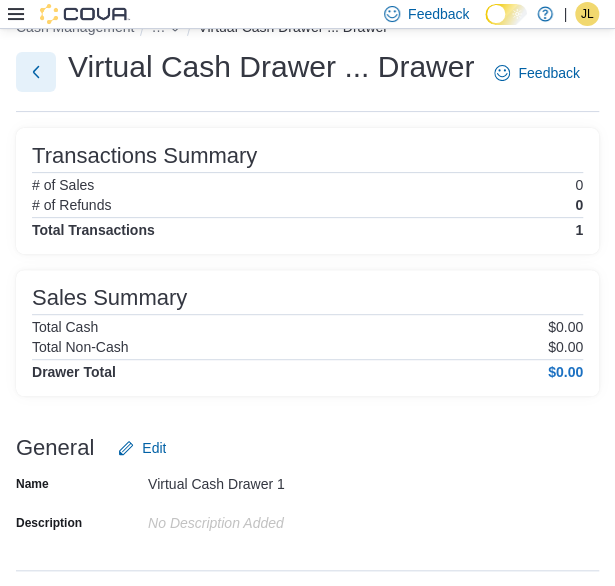 click at bounding box center [36, 72] 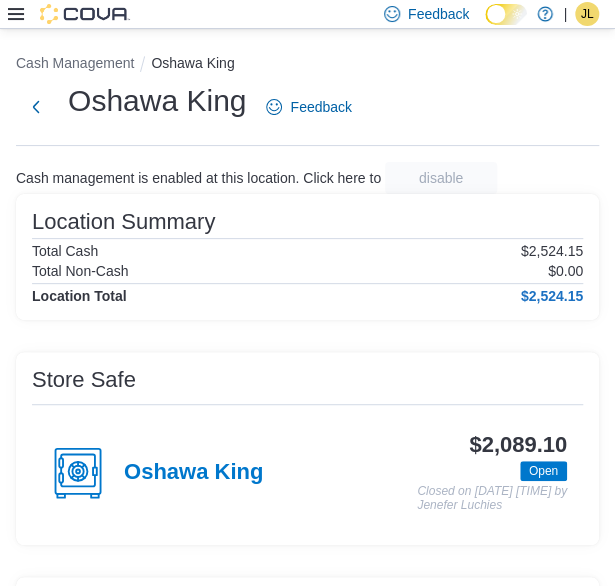 click 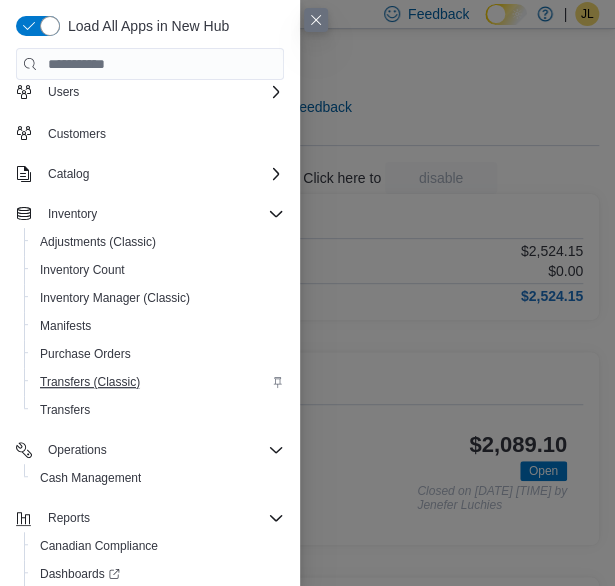 scroll, scrollTop: 132, scrollLeft: 0, axis: vertical 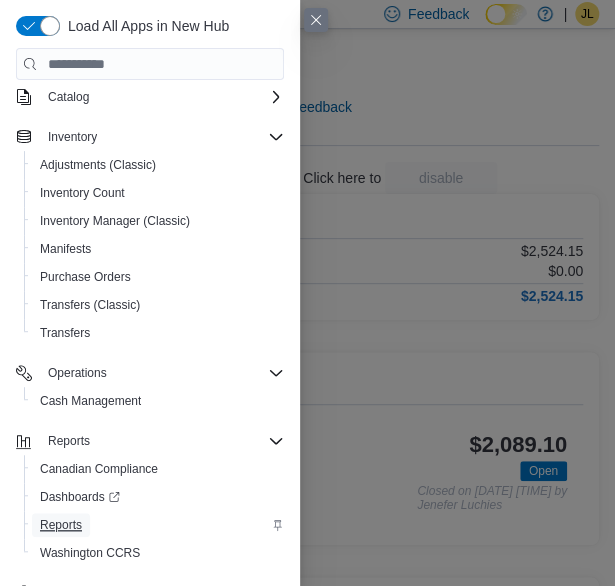 click on "Reports" at bounding box center (61, 525) 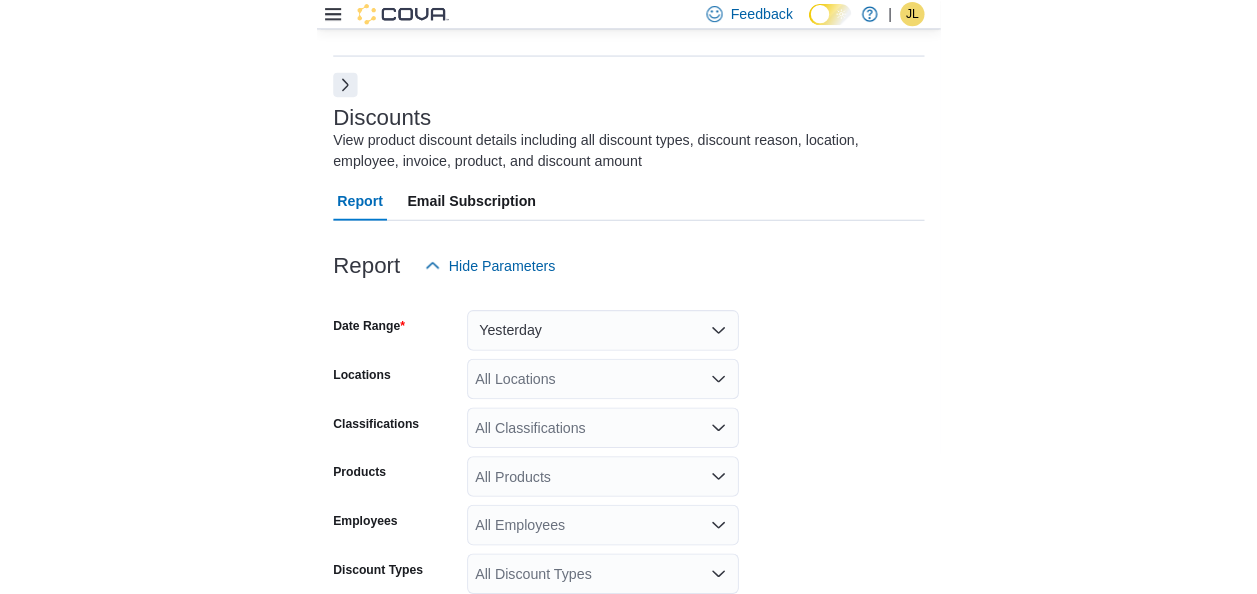 scroll, scrollTop: 67, scrollLeft: 0, axis: vertical 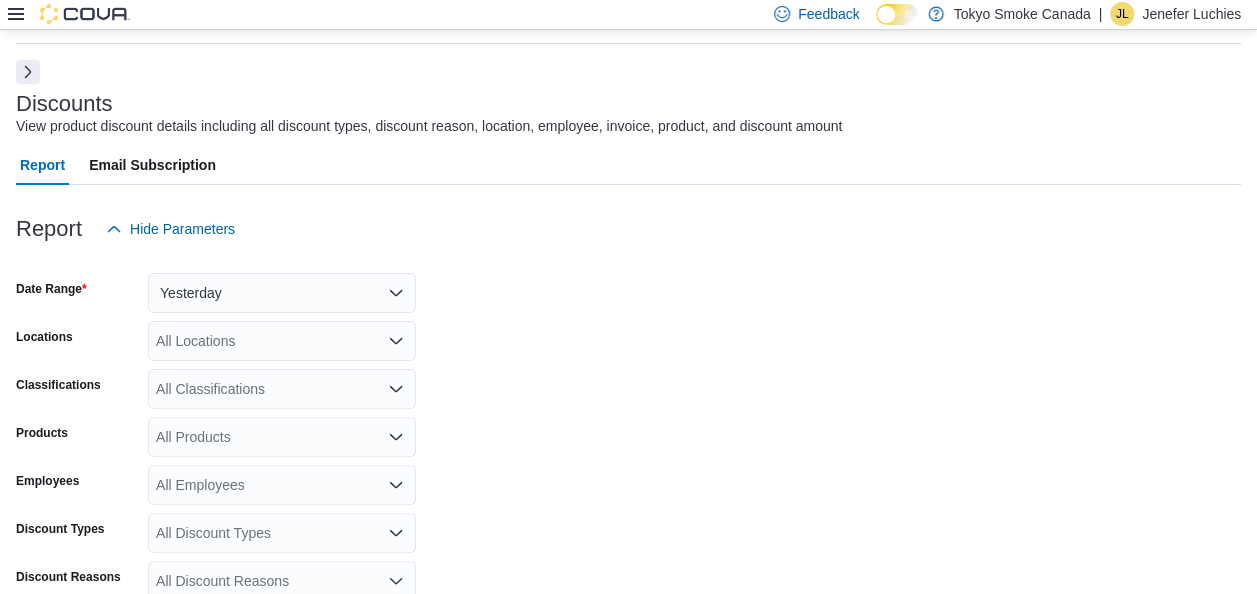 click 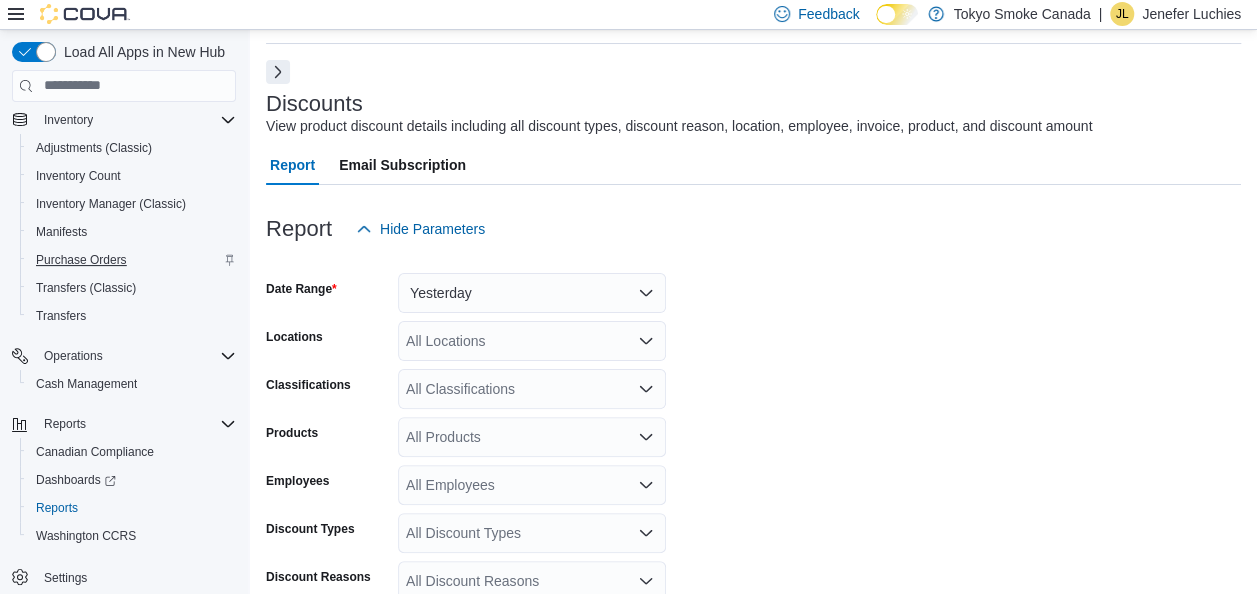 scroll, scrollTop: 178, scrollLeft: 0, axis: vertical 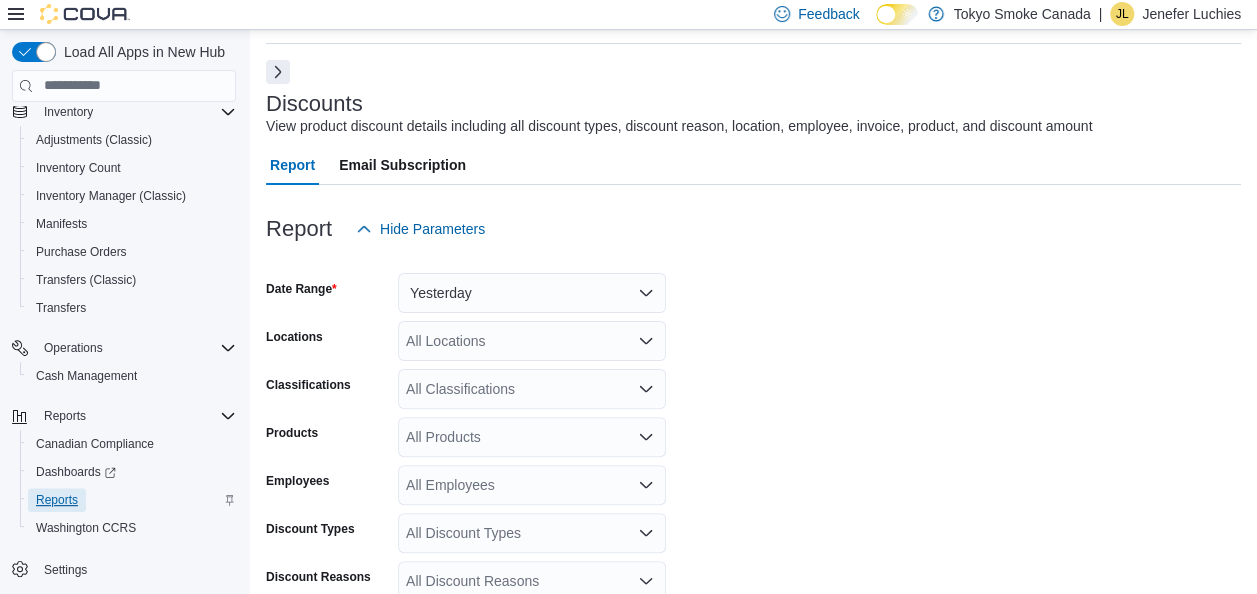 click on "Reports" at bounding box center (57, 500) 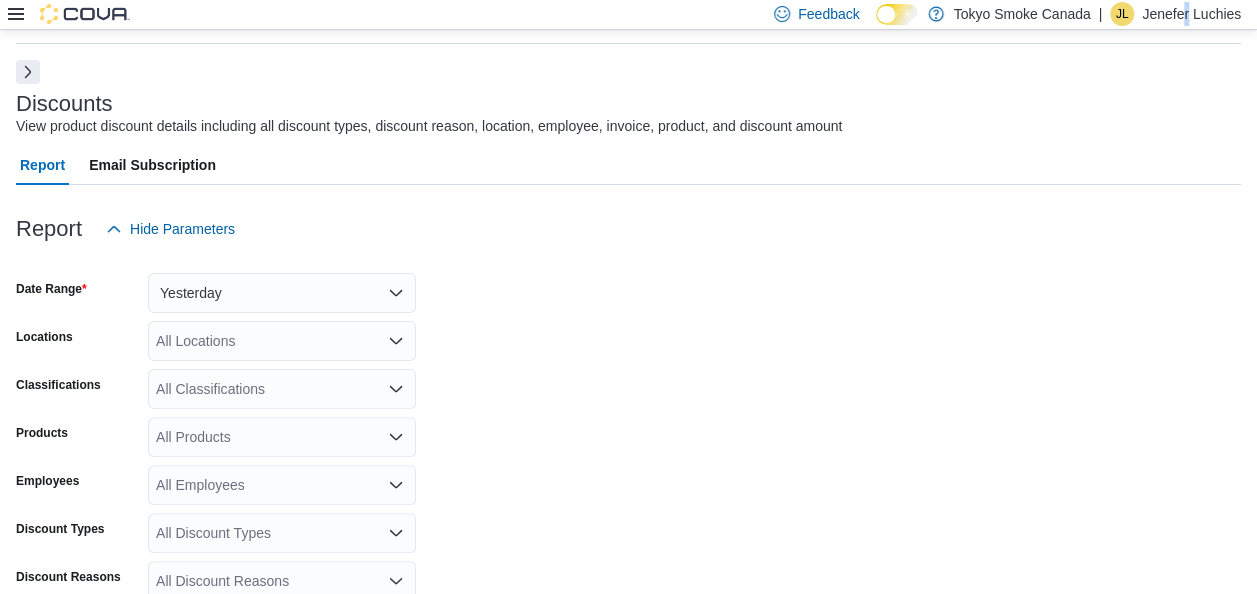 click on "Jenefer Luchies" at bounding box center [1191, 14] 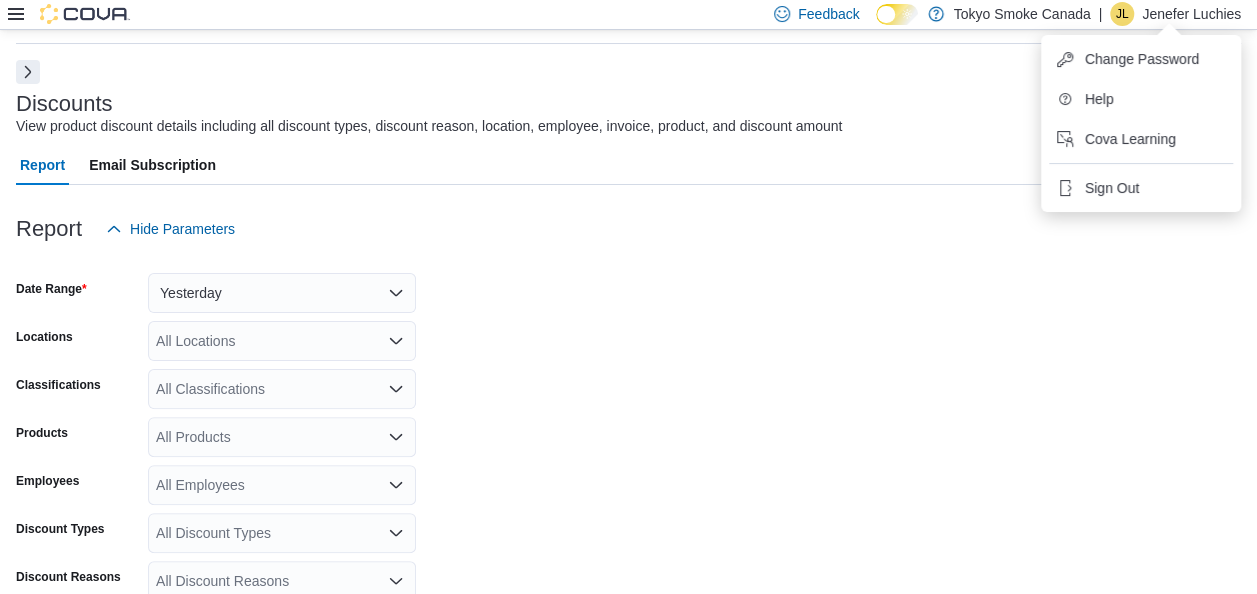 click 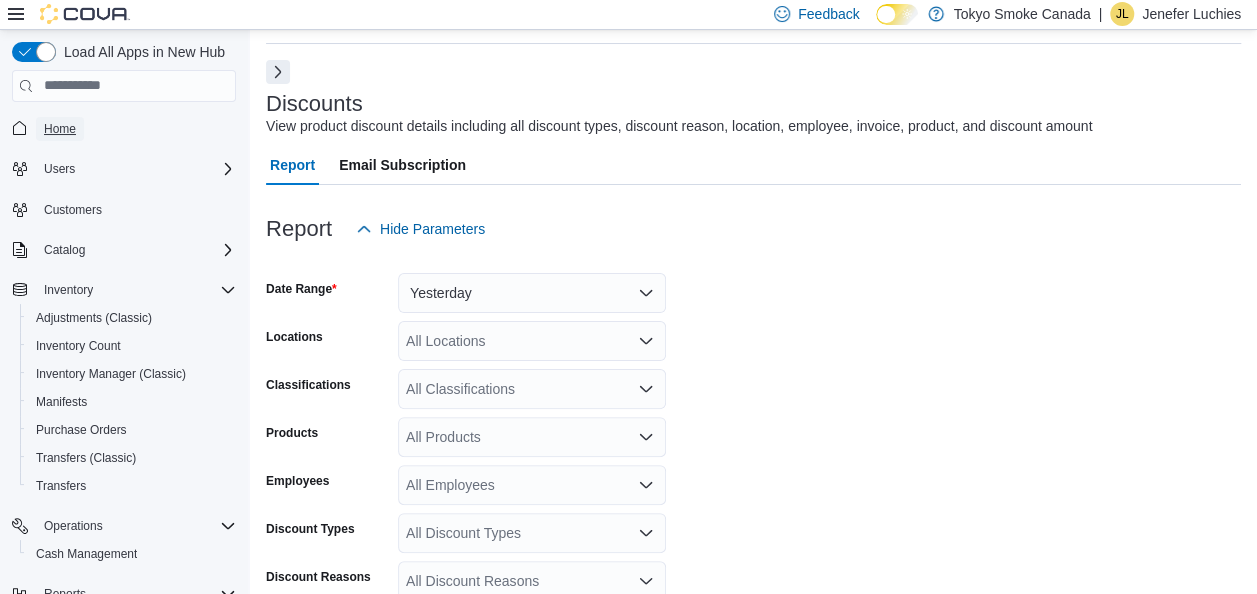 click on "Home" at bounding box center (60, 129) 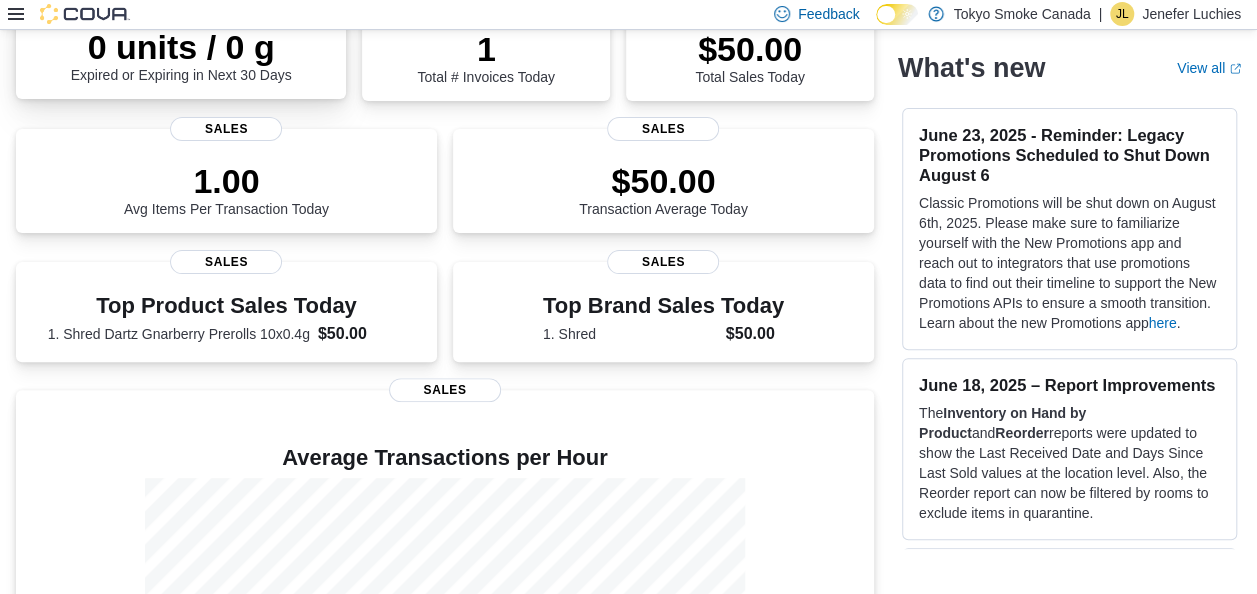 scroll, scrollTop: 0, scrollLeft: 0, axis: both 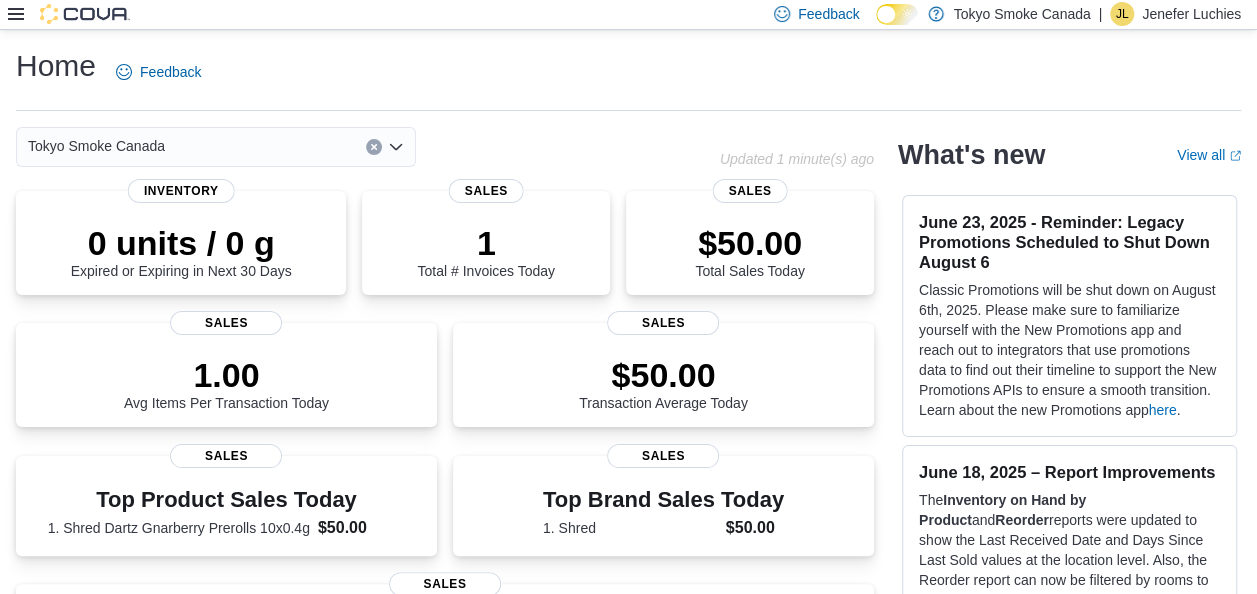 click 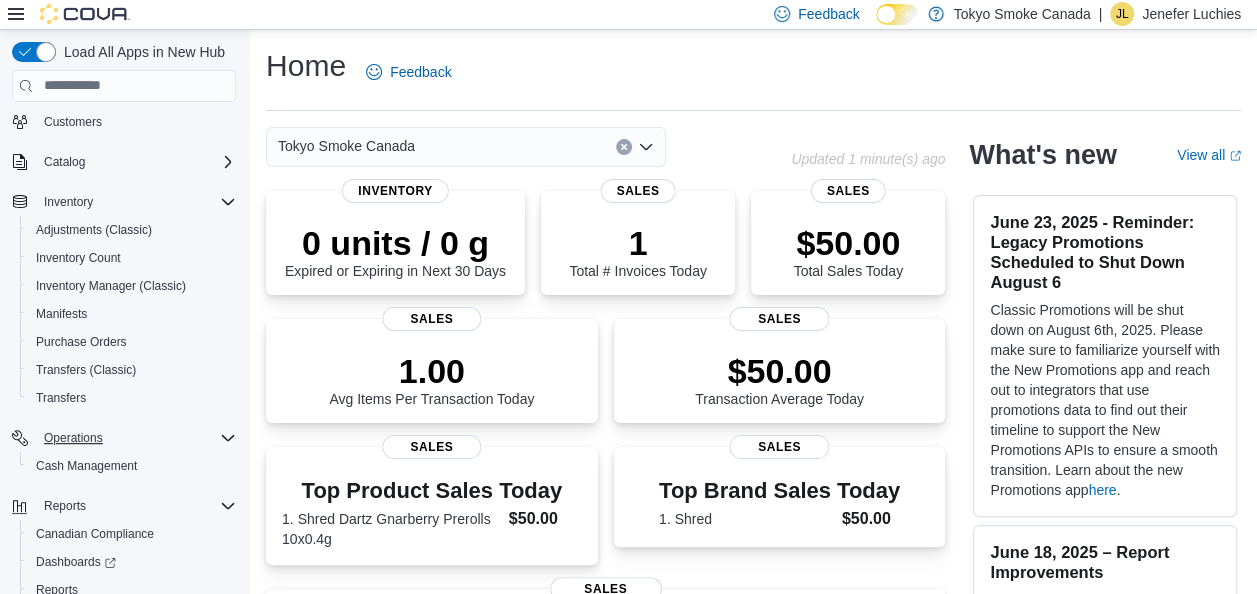 scroll, scrollTop: 178, scrollLeft: 0, axis: vertical 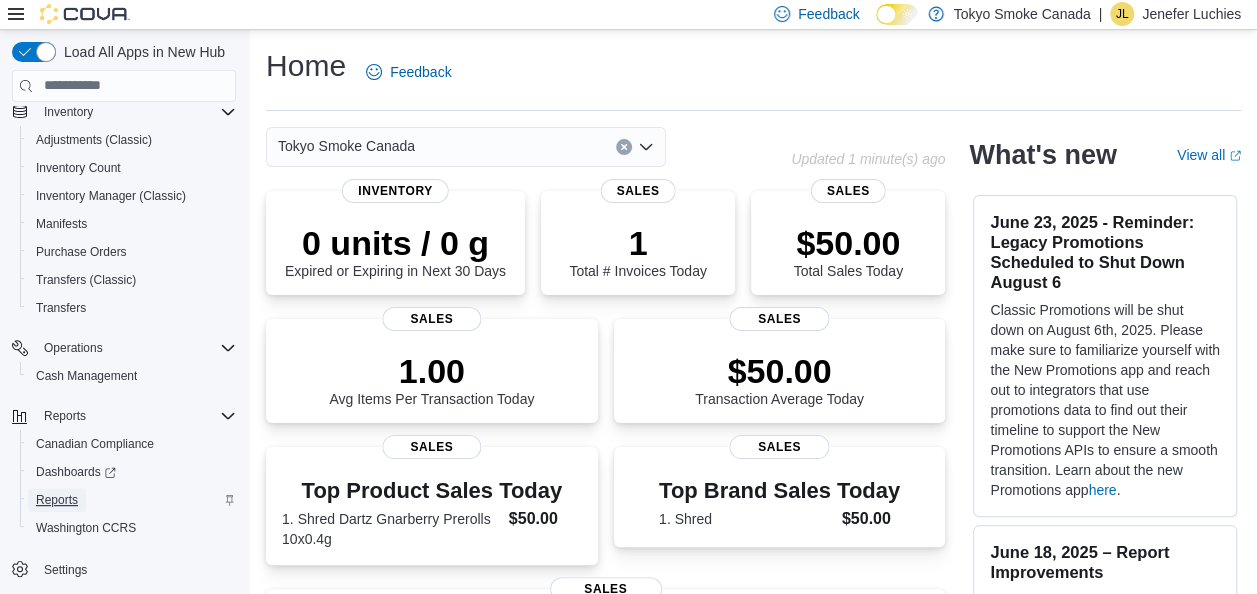 click on "Reports" at bounding box center [57, 500] 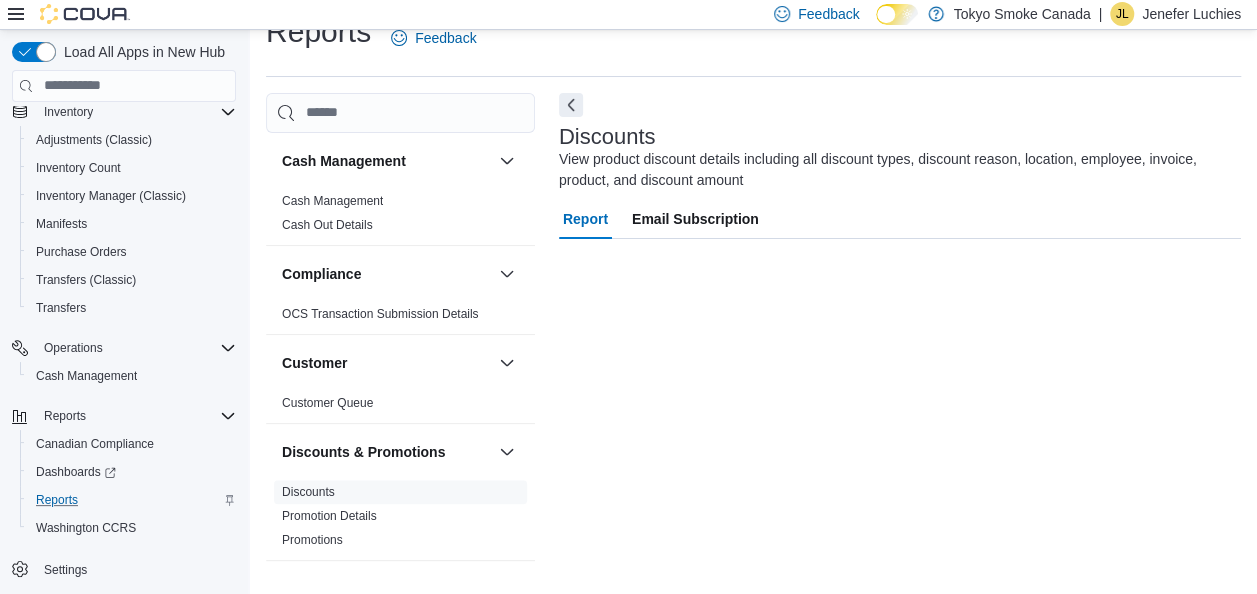 scroll, scrollTop: 67, scrollLeft: 0, axis: vertical 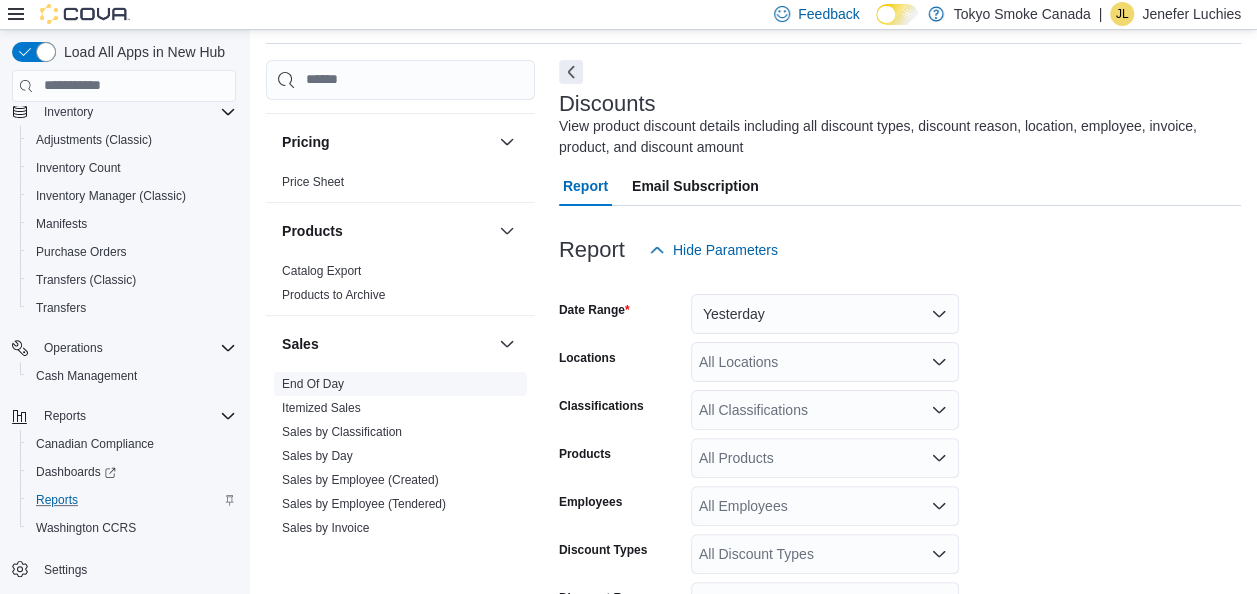 click on "End Of Day" at bounding box center [313, 384] 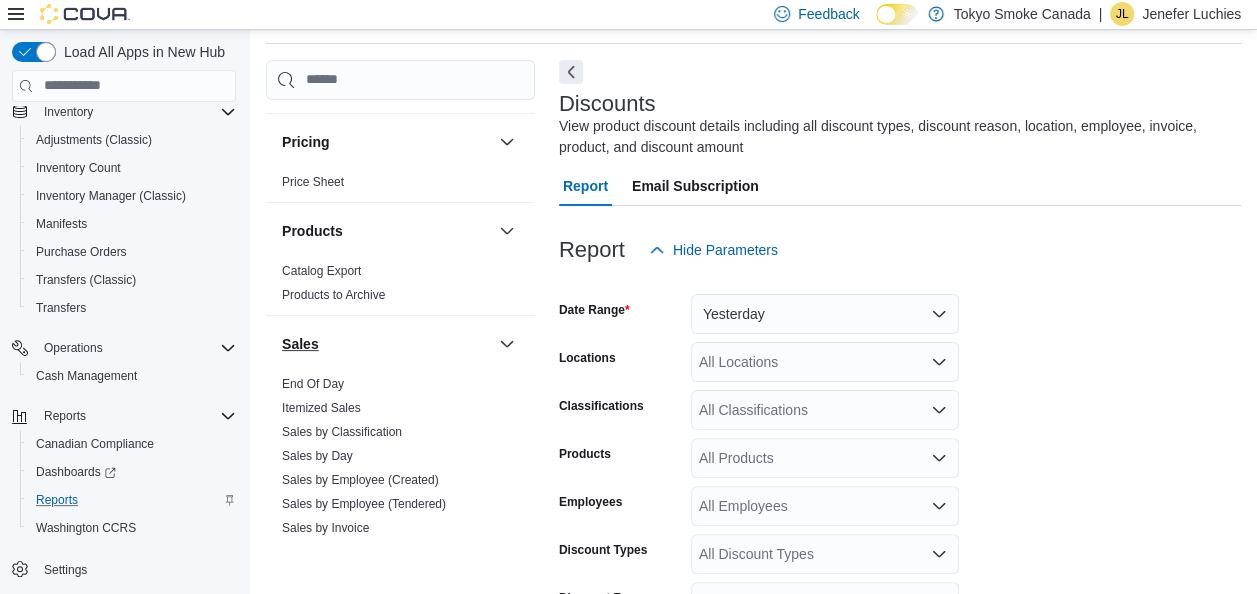 scroll, scrollTop: 34, scrollLeft: 0, axis: vertical 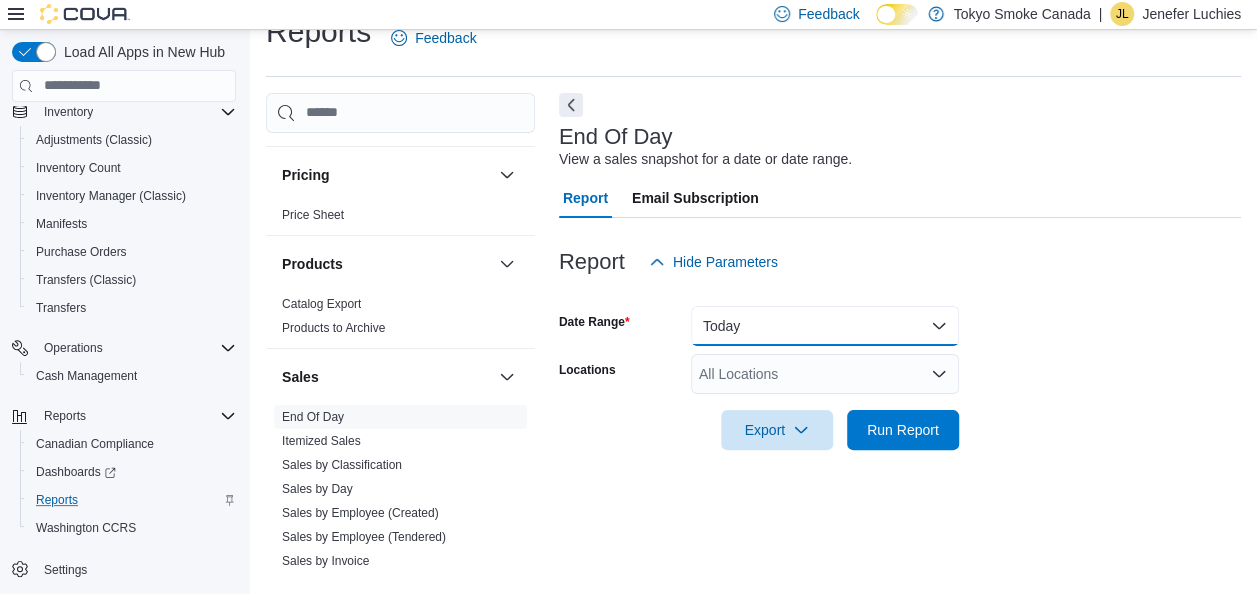 click on "Today" at bounding box center (825, 326) 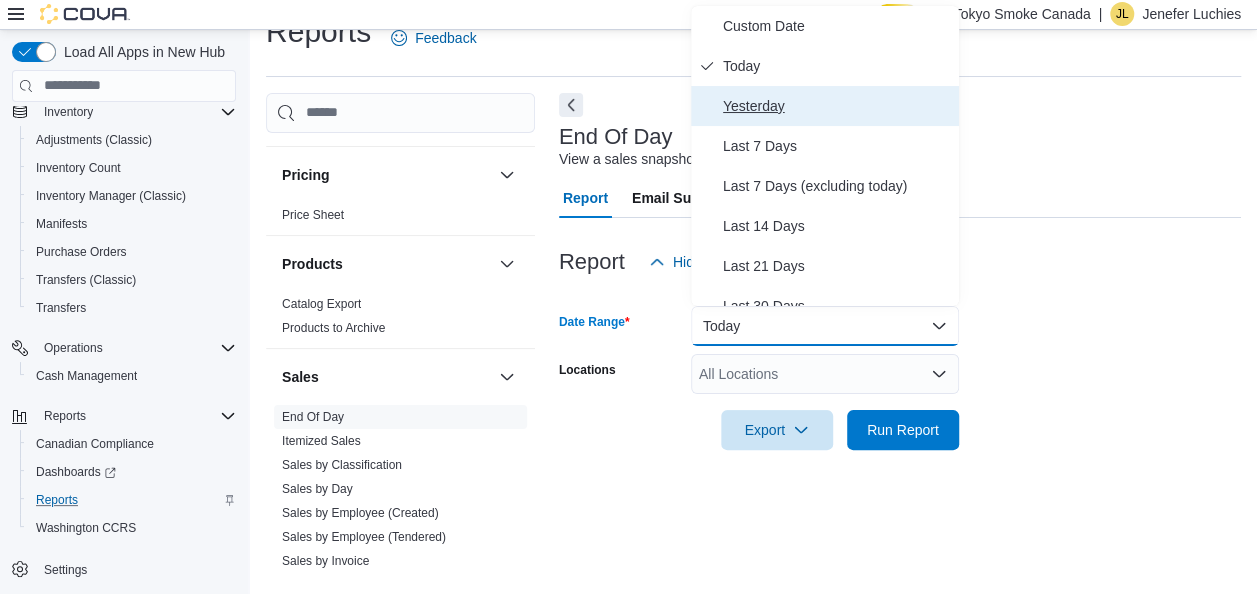 click on "Yesterday" at bounding box center [837, 106] 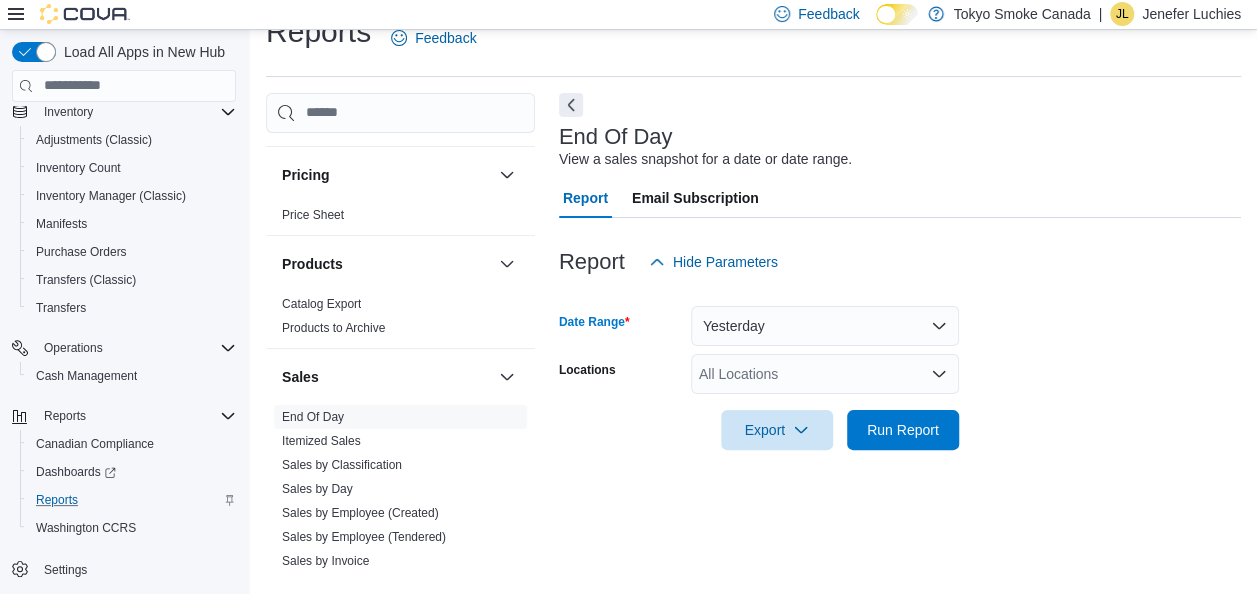 click on "All Locations" at bounding box center (825, 374) 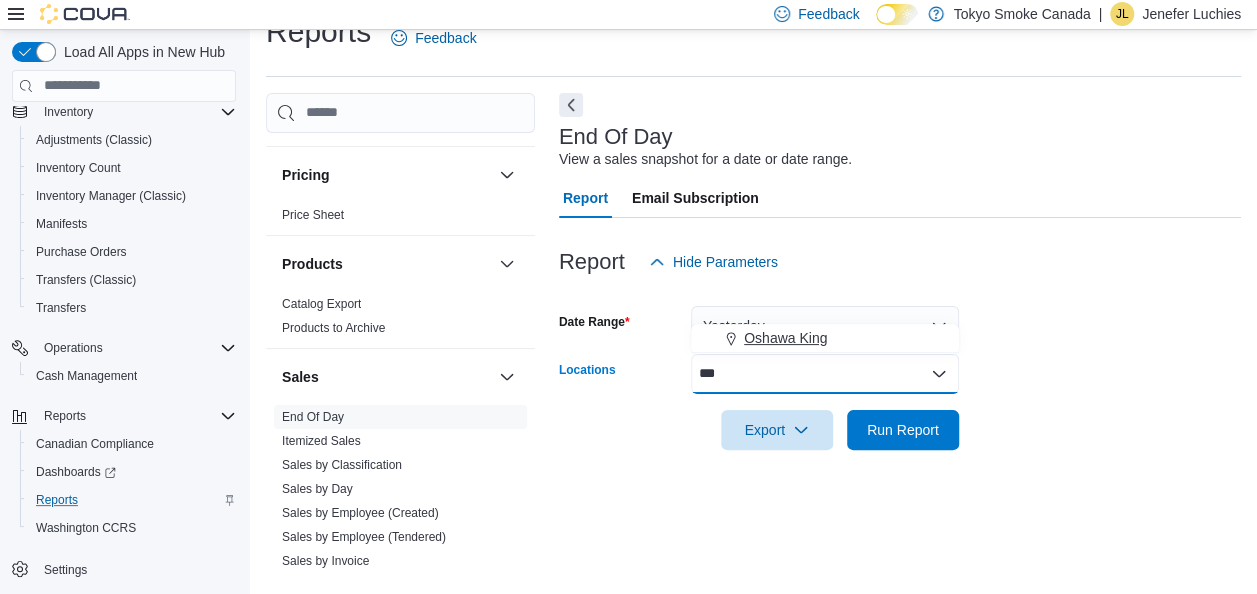 type on "***" 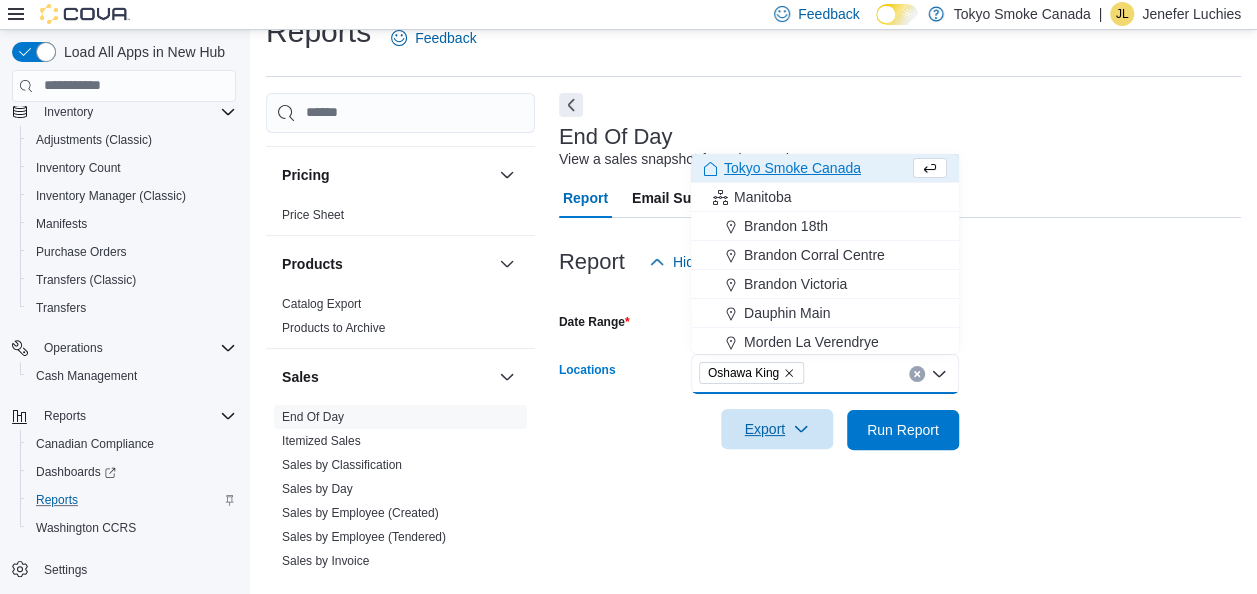 click on "Export" at bounding box center [777, 429] 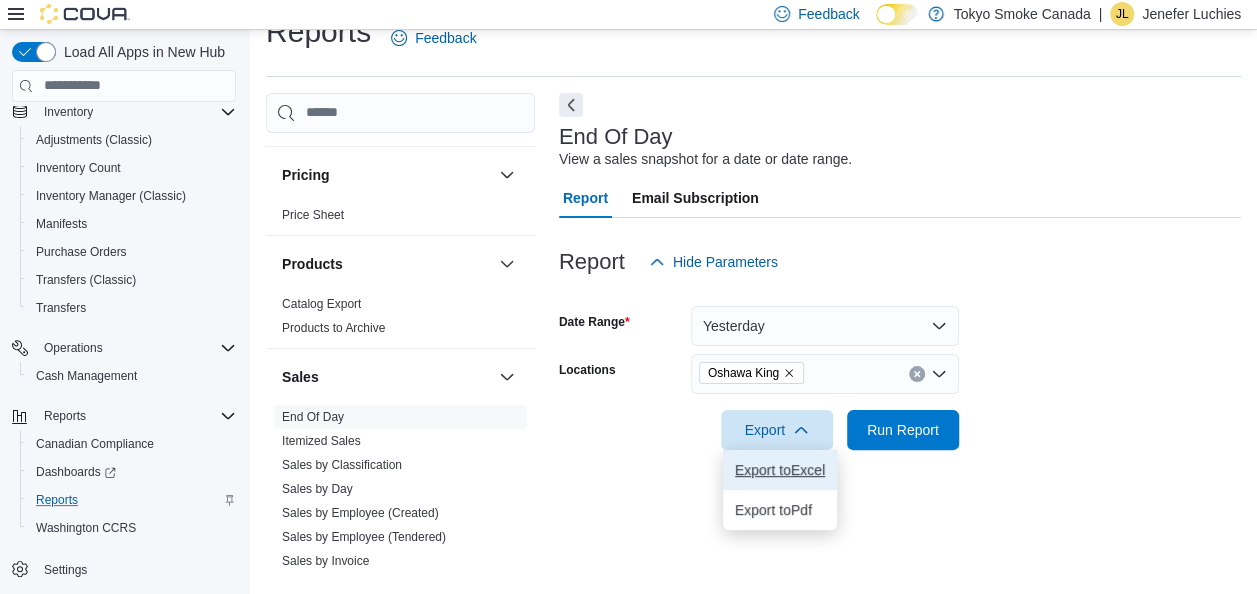 click on "Export to  Excel" at bounding box center (780, 470) 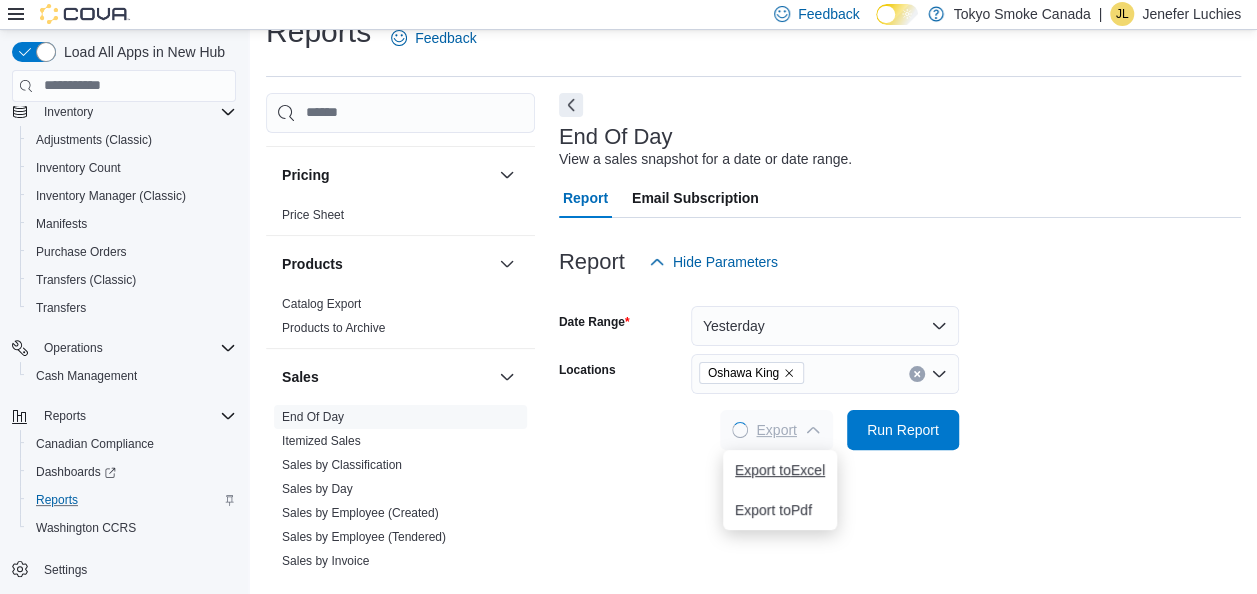 scroll, scrollTop: 0, scrollLeft: 0, axis: both 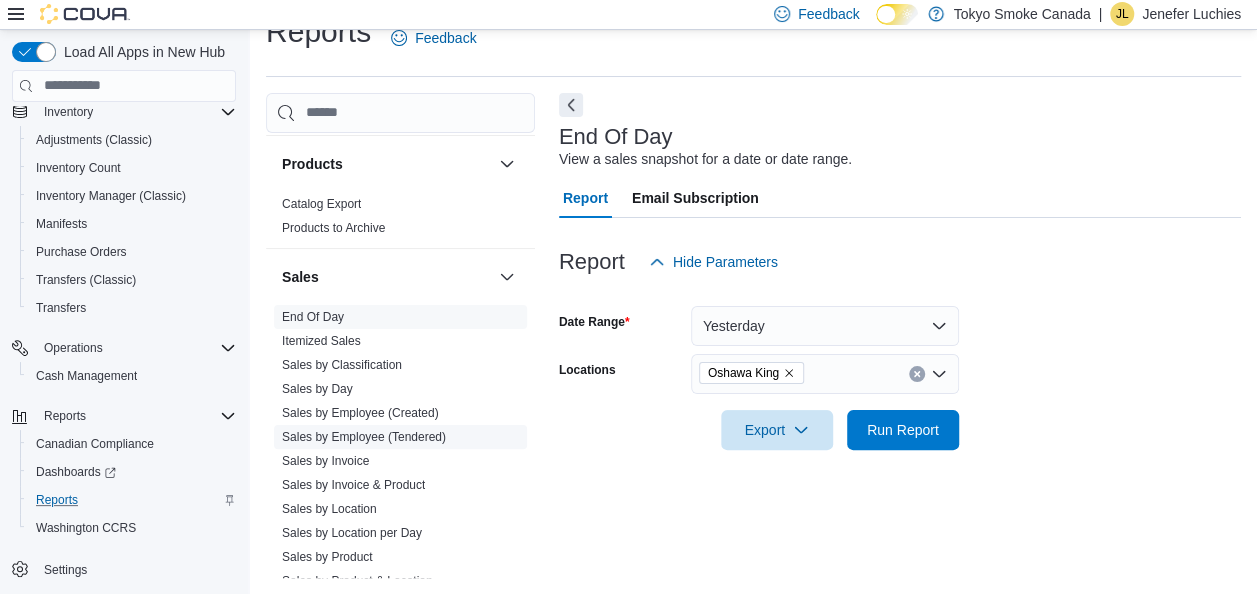click on "Sales by Employee (Tendered)" at bounding box center (364, 437) 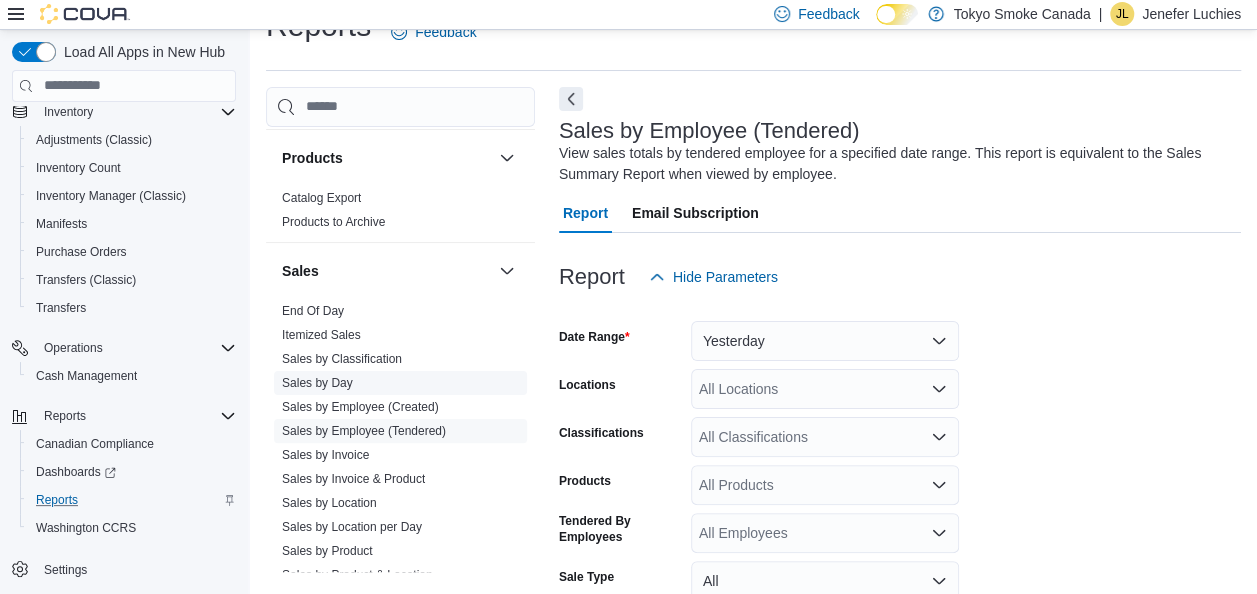 scroll, scrollTop: 67, scrollLeft: 0, axis: vertical 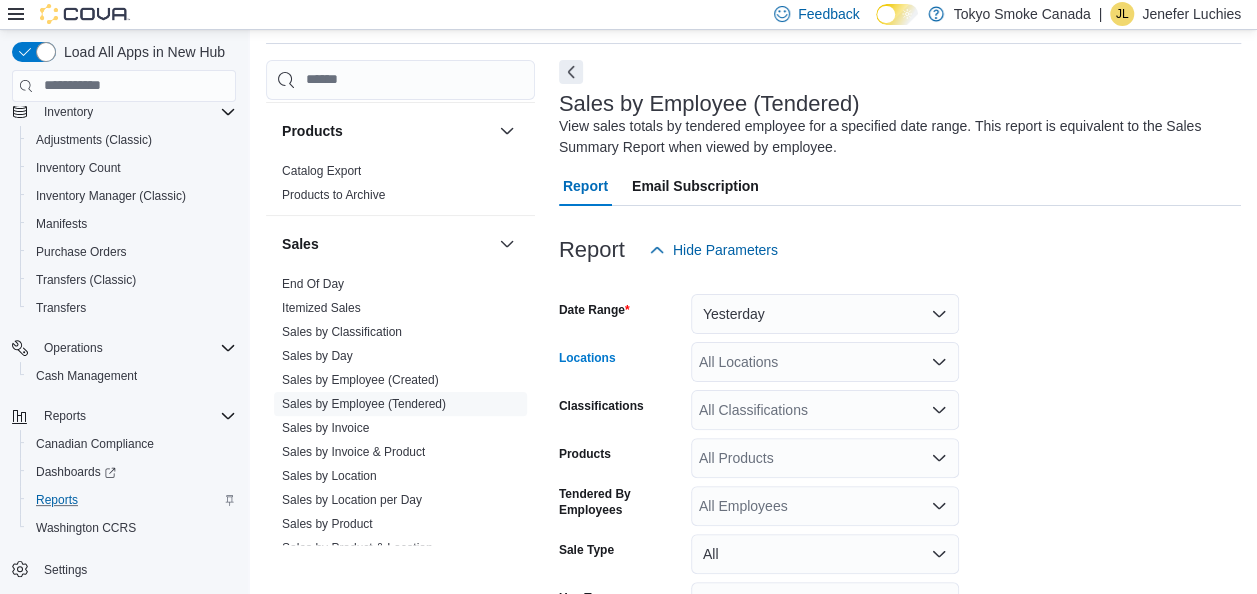drag, startPoint x: 814, startPoint y: 353, endPoint x: 809, endPoint y: 368, distance: 15.811388 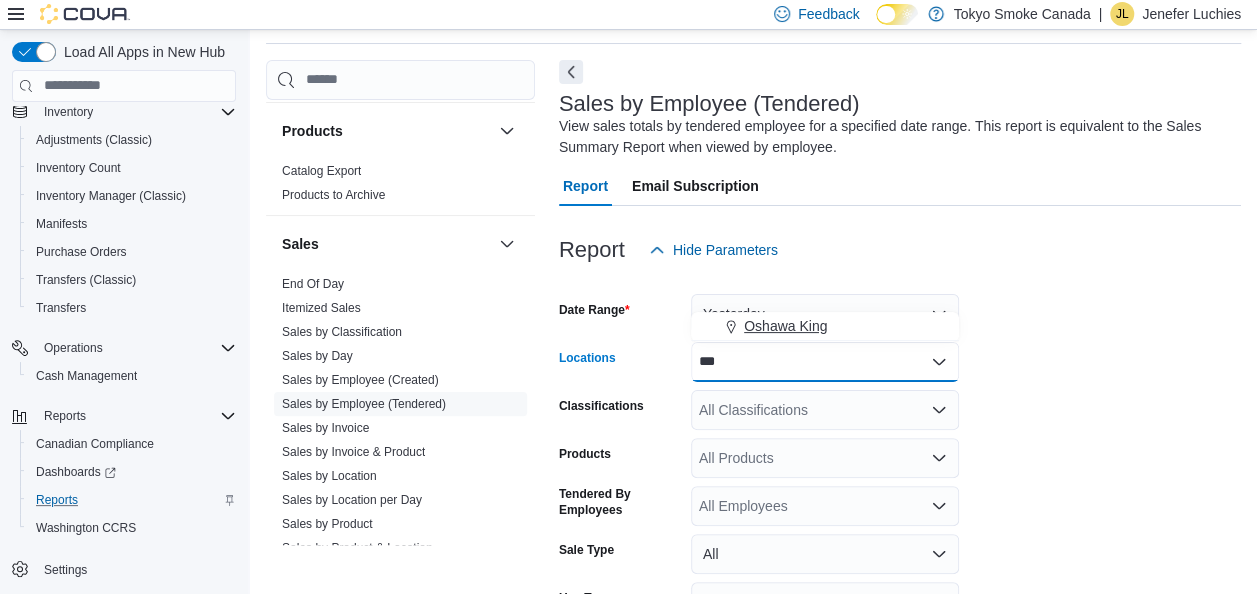 type on "***" 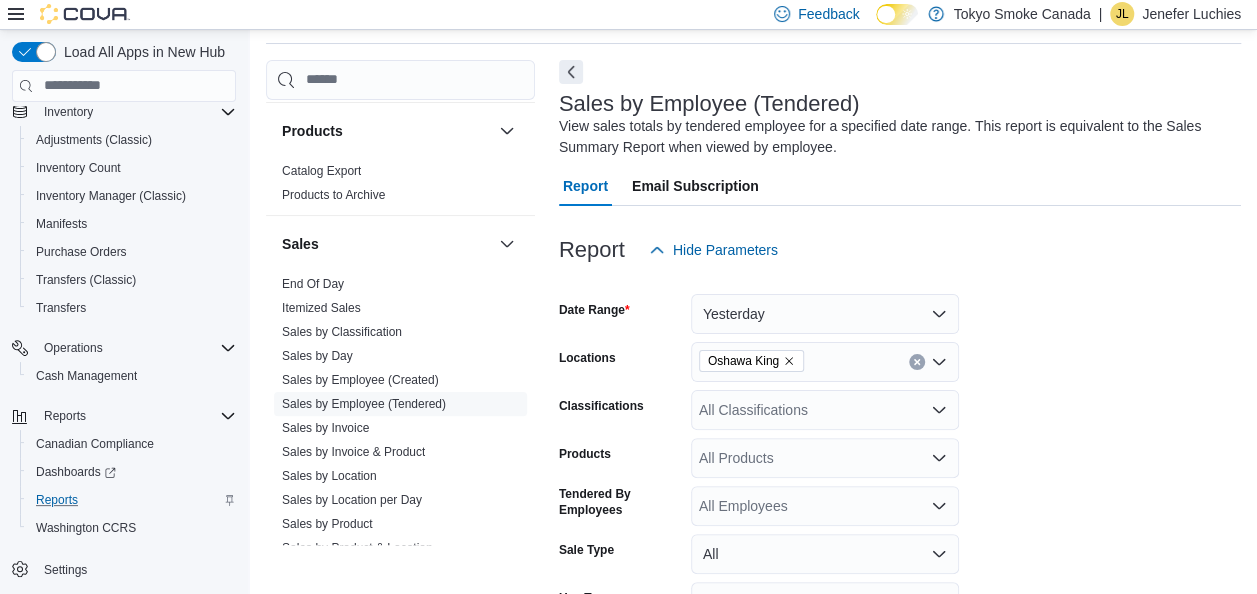 click on "Date Range Yesterday Locations Oshawa King Classifications All Classifications Products All Products Tendered By Employees All Employees Sale Type All Use Type All Is Delivery All Export  Run Report" at bounding box center [900, 498] 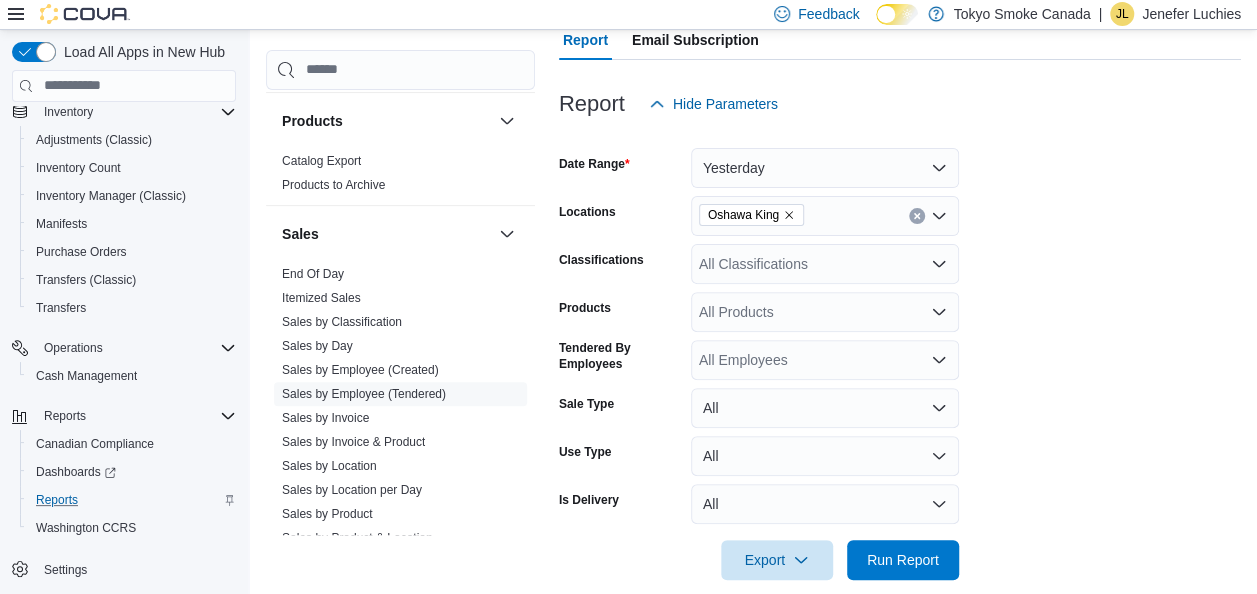 scroll, scrollTop: 238, scrollLeft: 0, axis: vertical 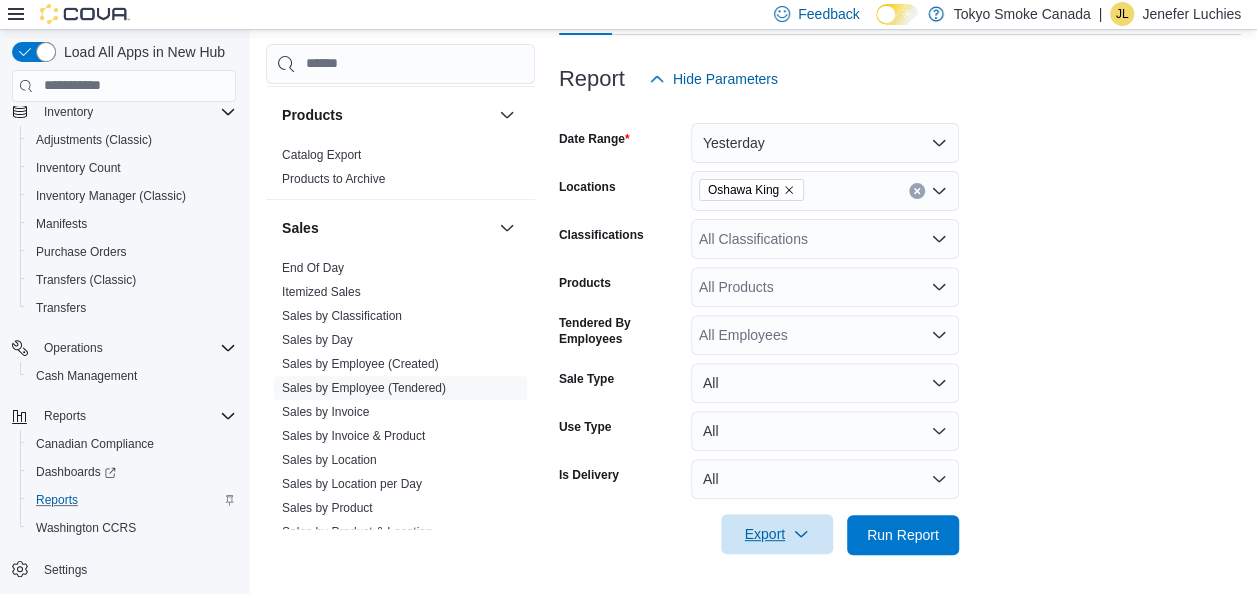 click on "Export" at bounding box center (777, 534) 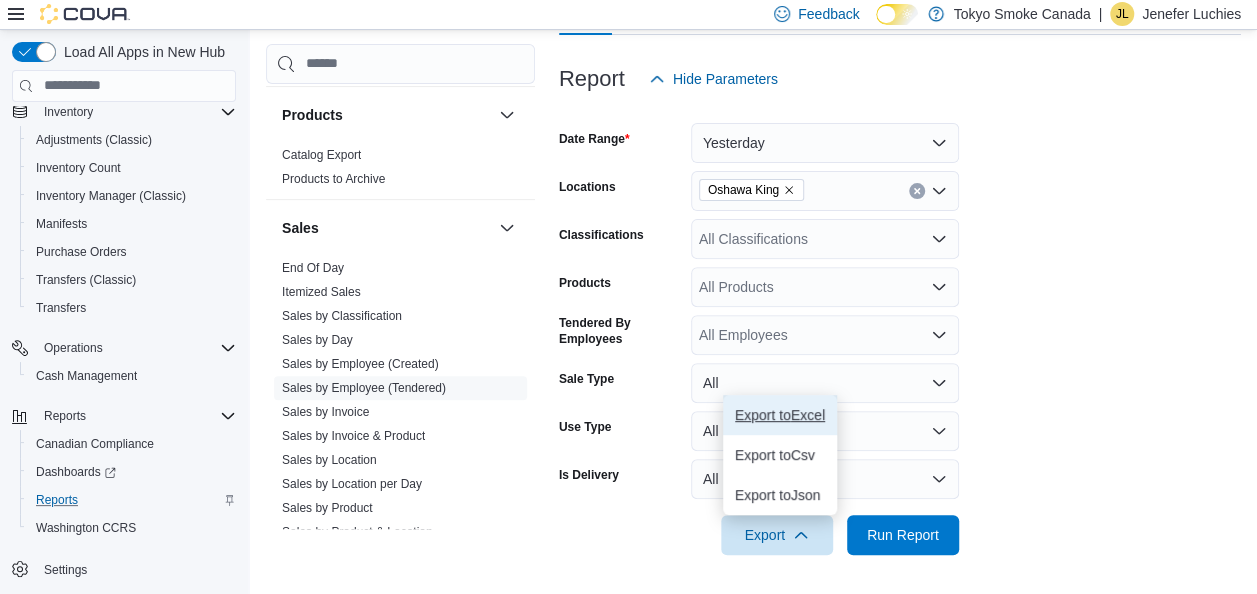 click on "Export to  Excel" at bounding box center [780, 415] 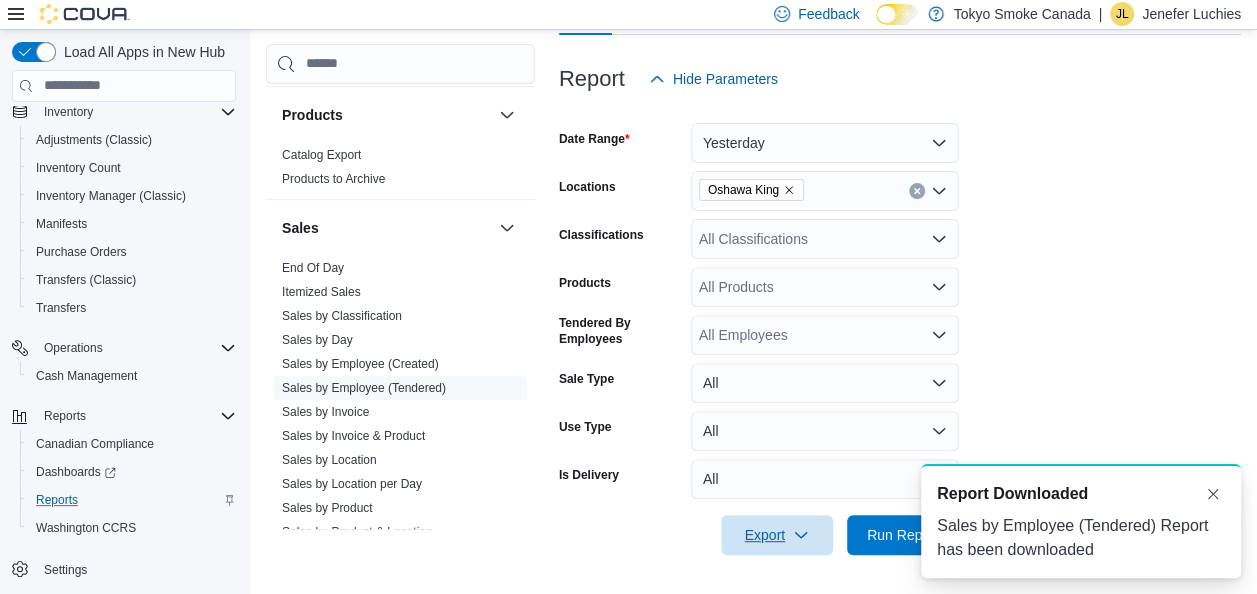 scroll, scrollTop: 0, scrollLeft: 0, axis: both 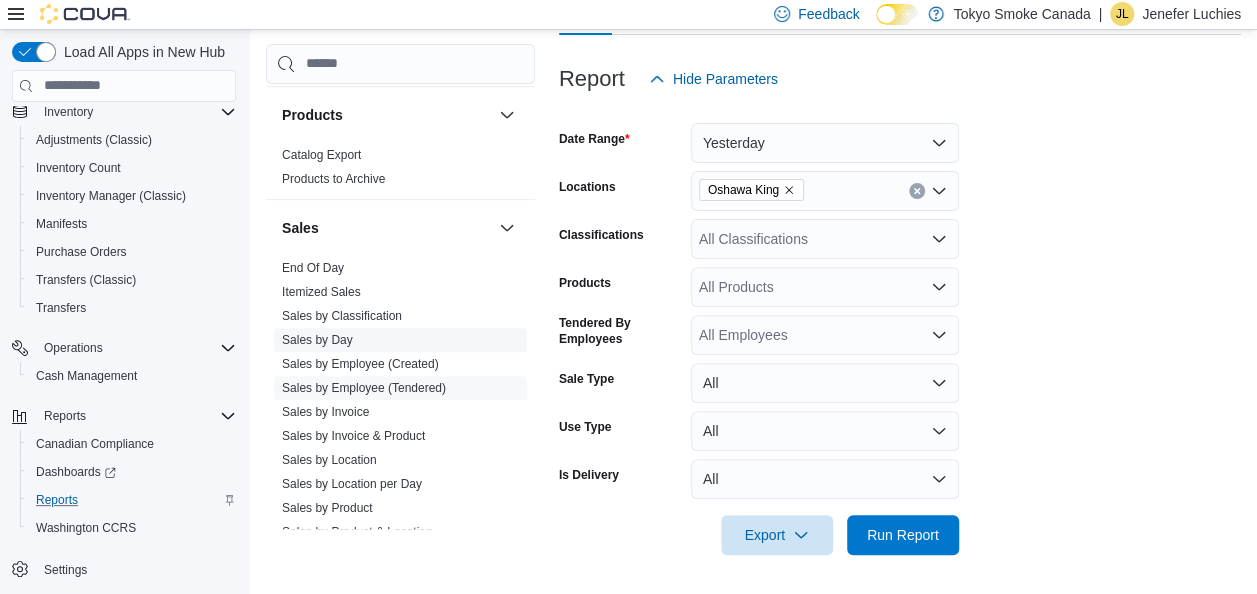 click on "Sales by Day" at bounding box center (317, 340) 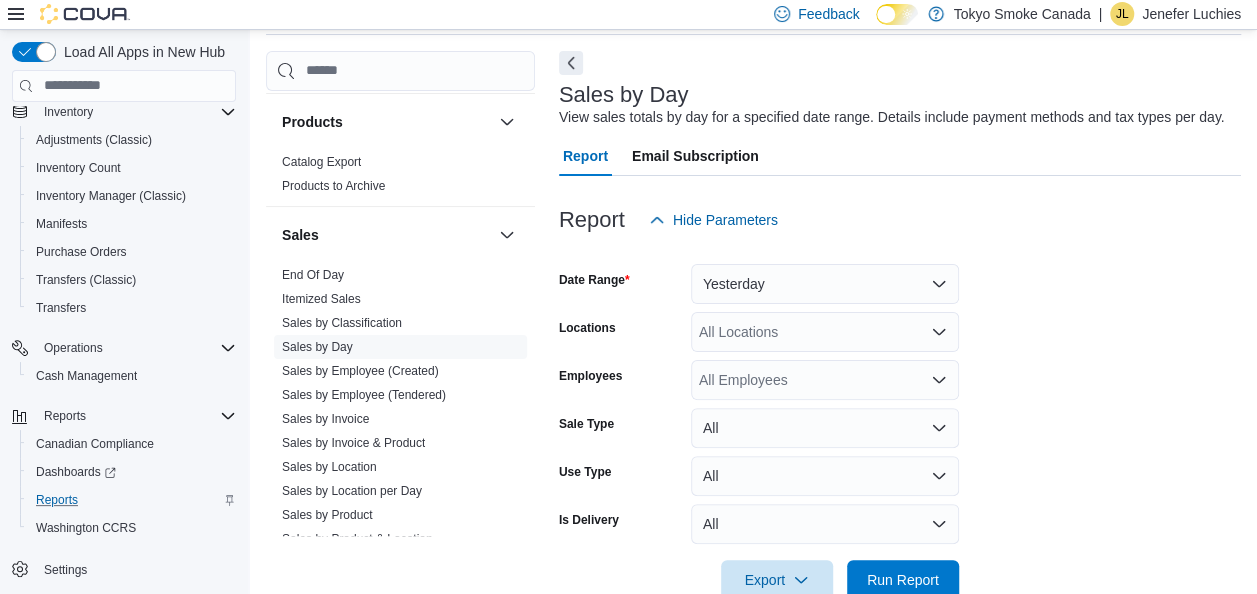 scroll, scrollTop: 46, scrollLeft: 0, axis: vertical 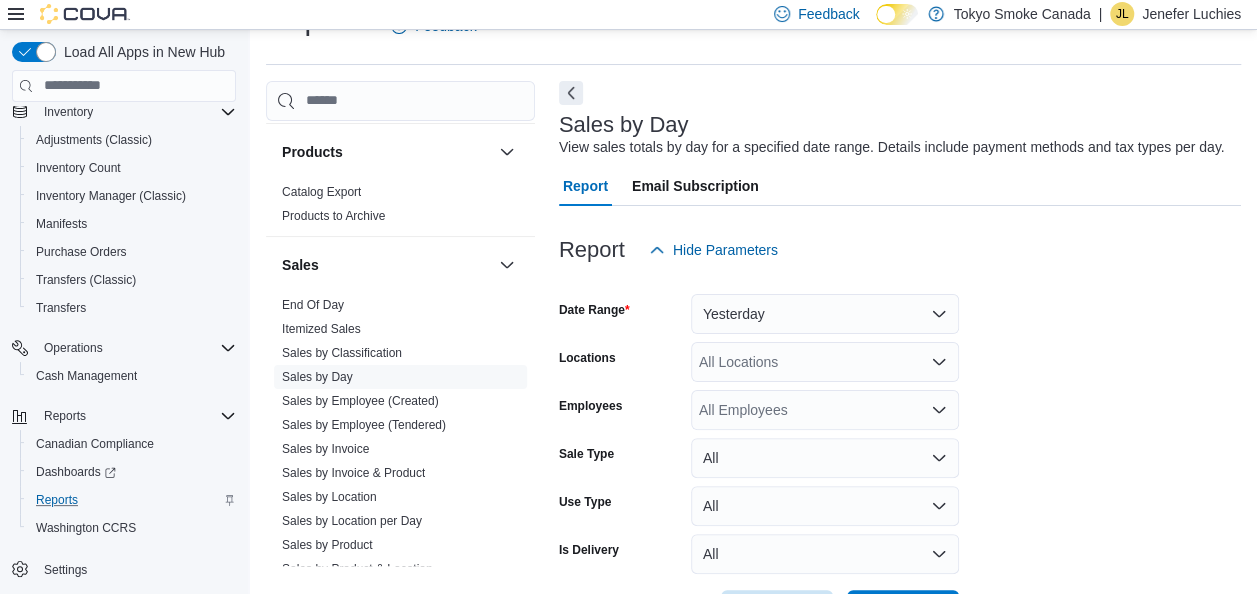 click on "All Locations" at bounding box center [825, 362] 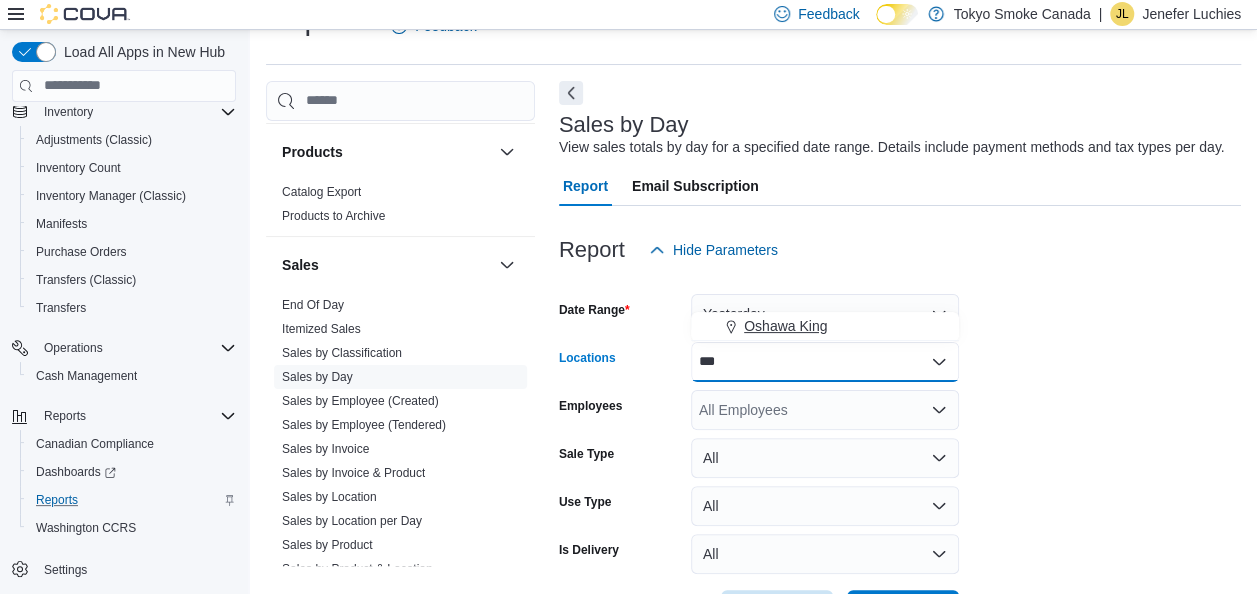 type on "***" 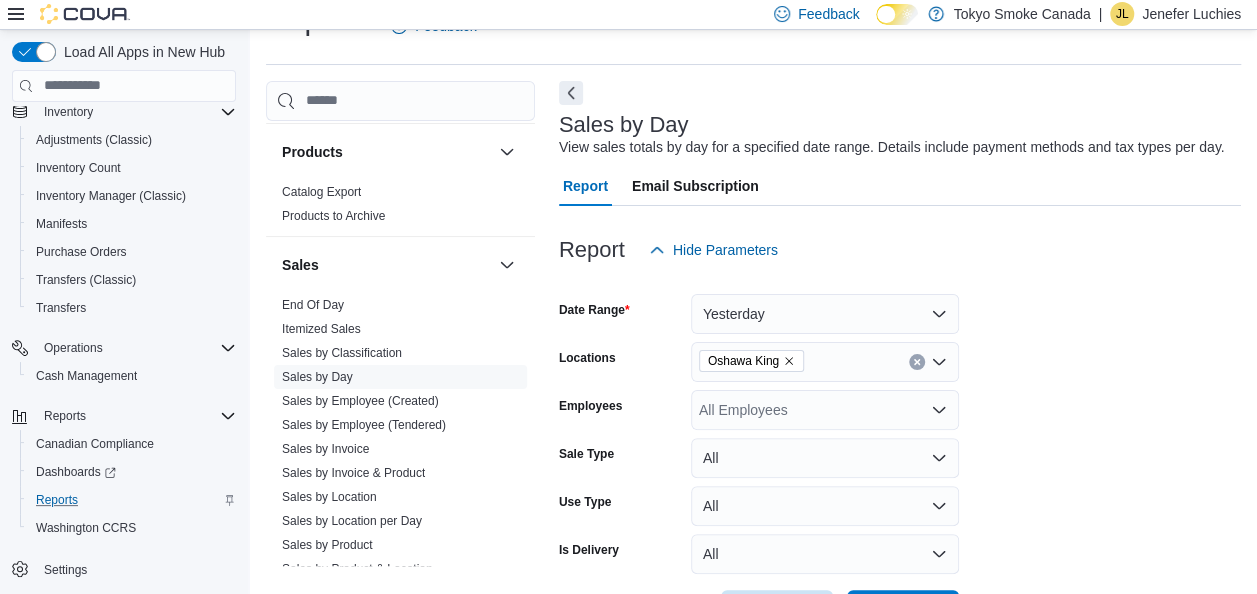 click on "Date Range Yesterday Locations Oshawa King Employees All Employees Sale Type All Use Type All Is Delivery All Export  Run Report" at bounding box center [900, 450] 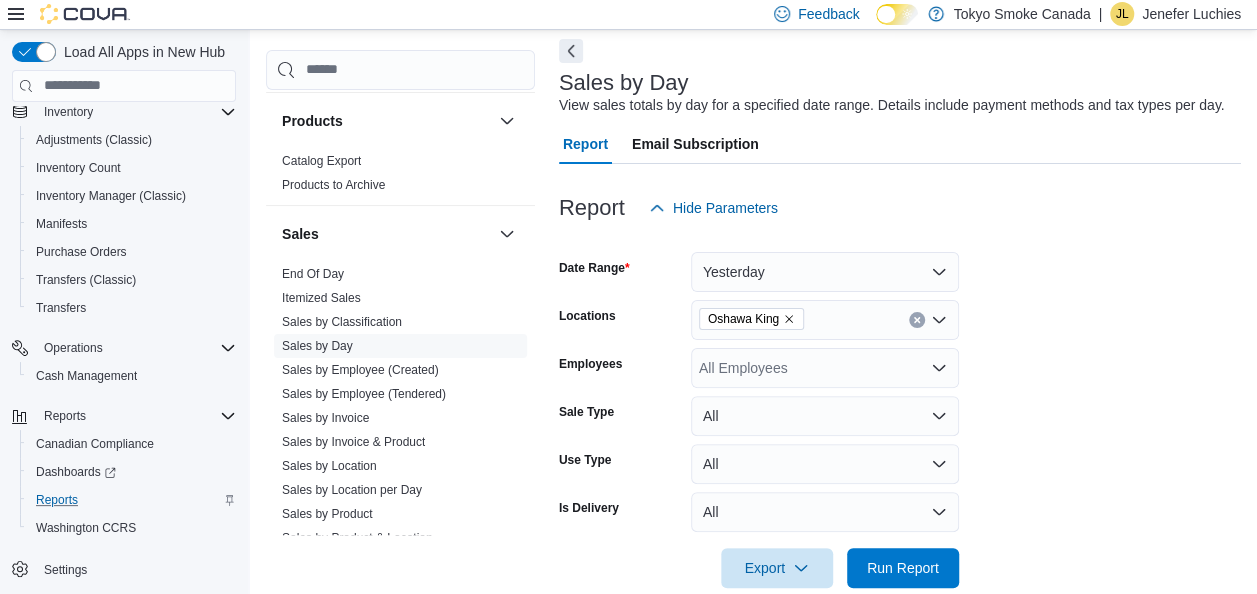 scroll, scrollTop: 122, scrollLeft: 0, axis: vertical 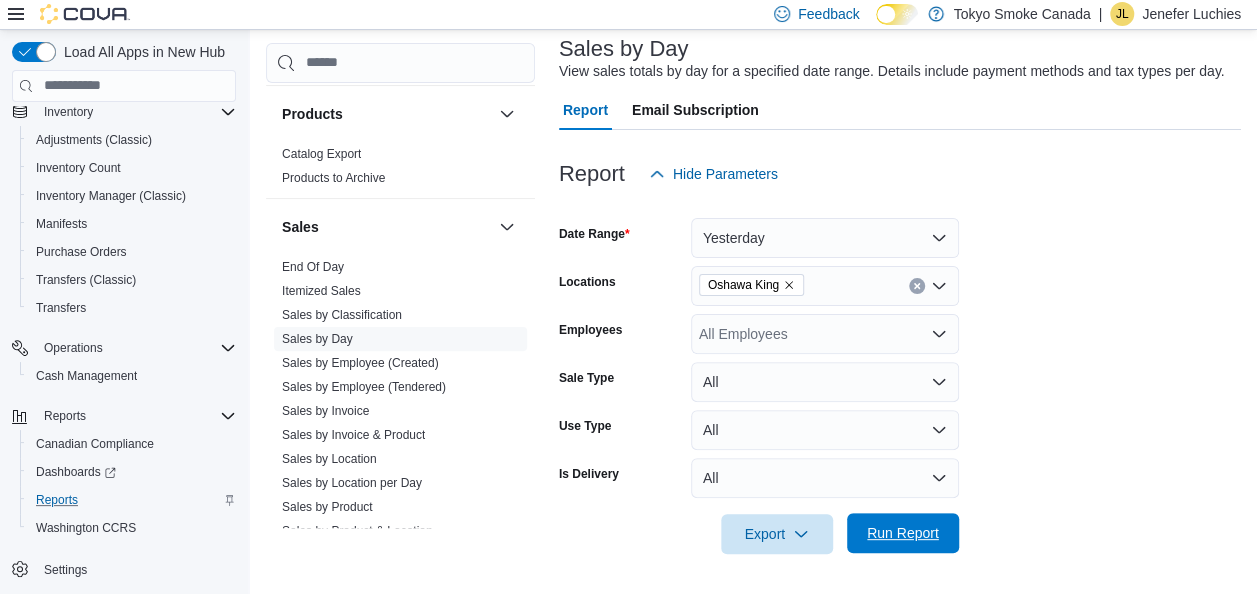 click on "Run Report" at bounding box center [903, 533] 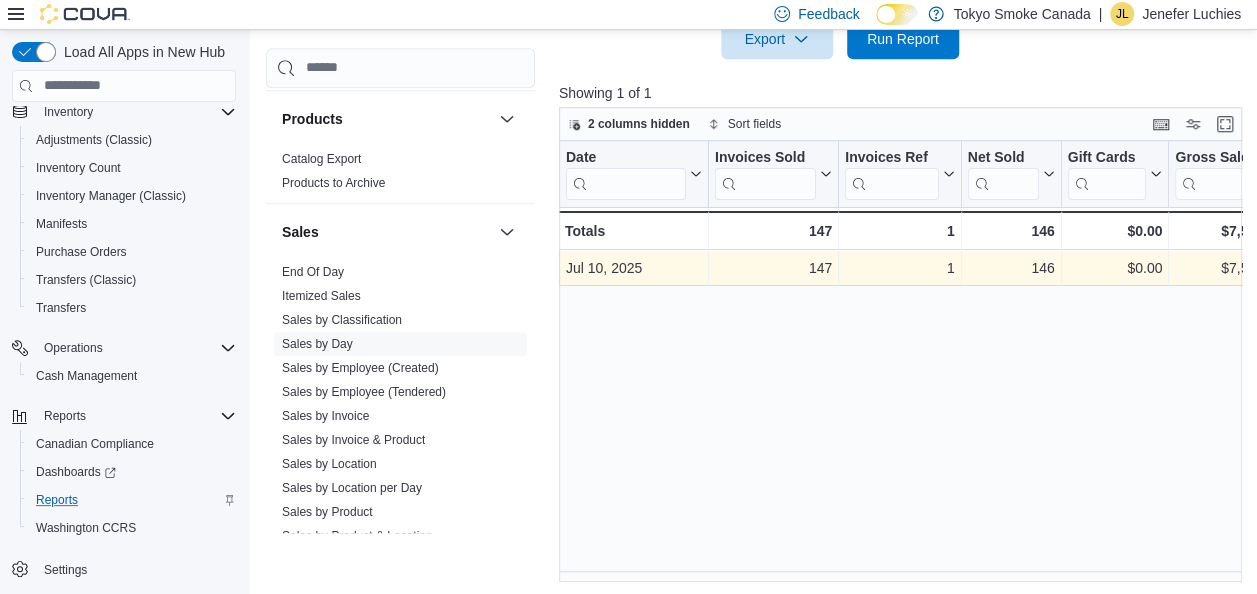 scroll, scrollTop: 620, scrollLeft: 0, axis: vertical 